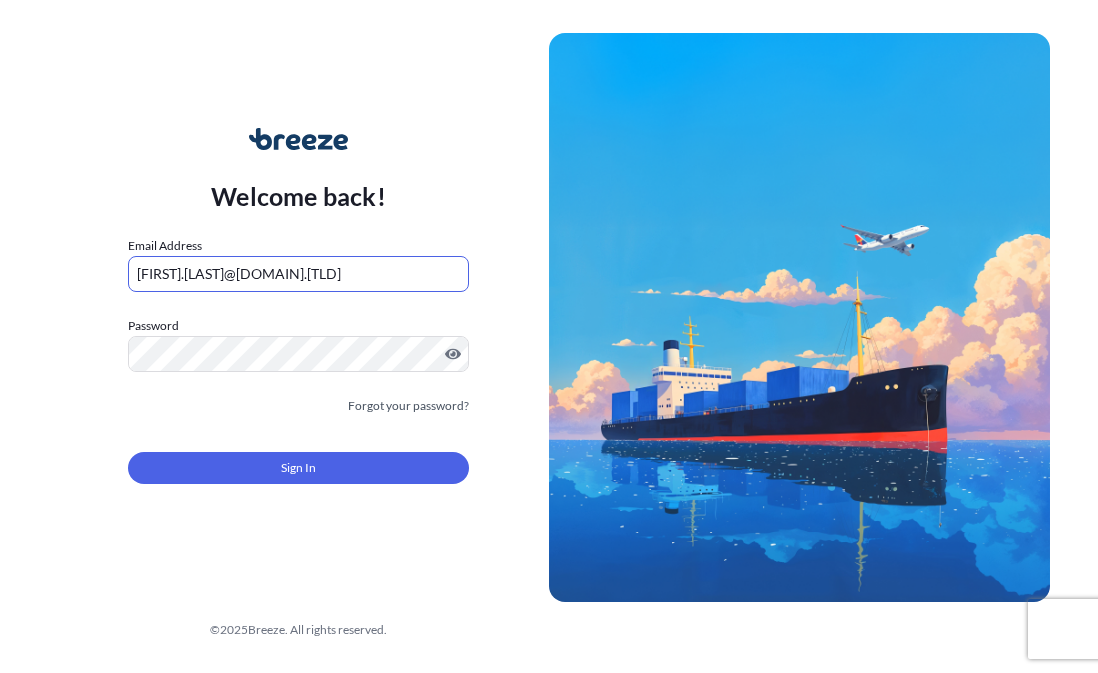 scroll, scrollTop: 0, scrollLeft: 0, axis: both 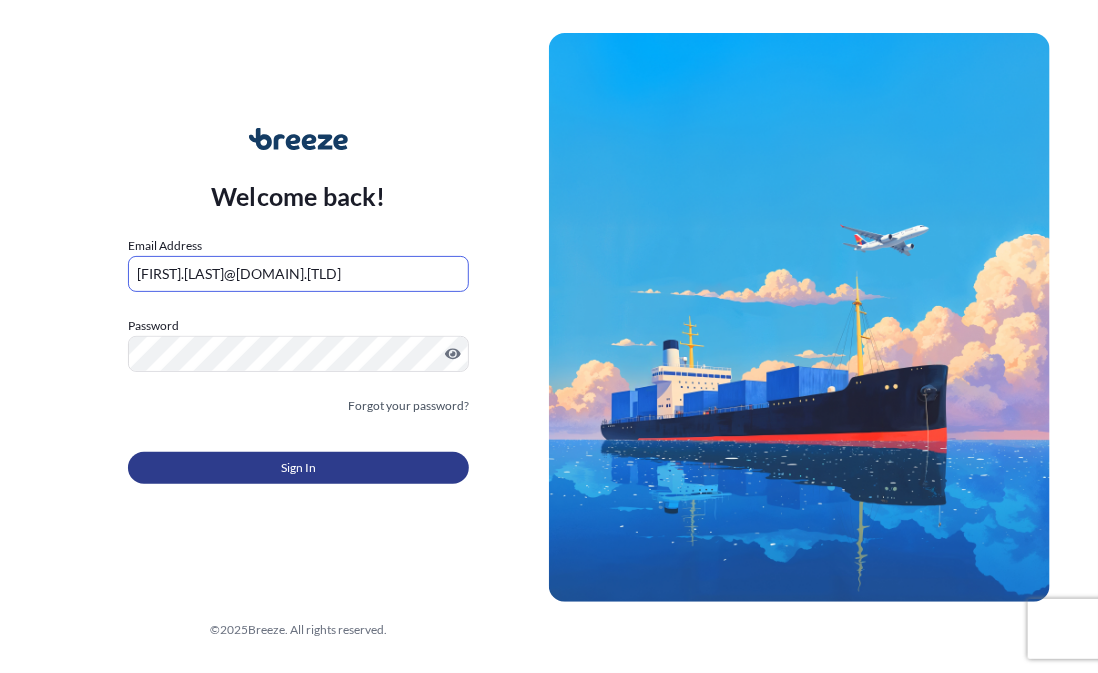click on "Sign In" at bounding box center [299, 468] 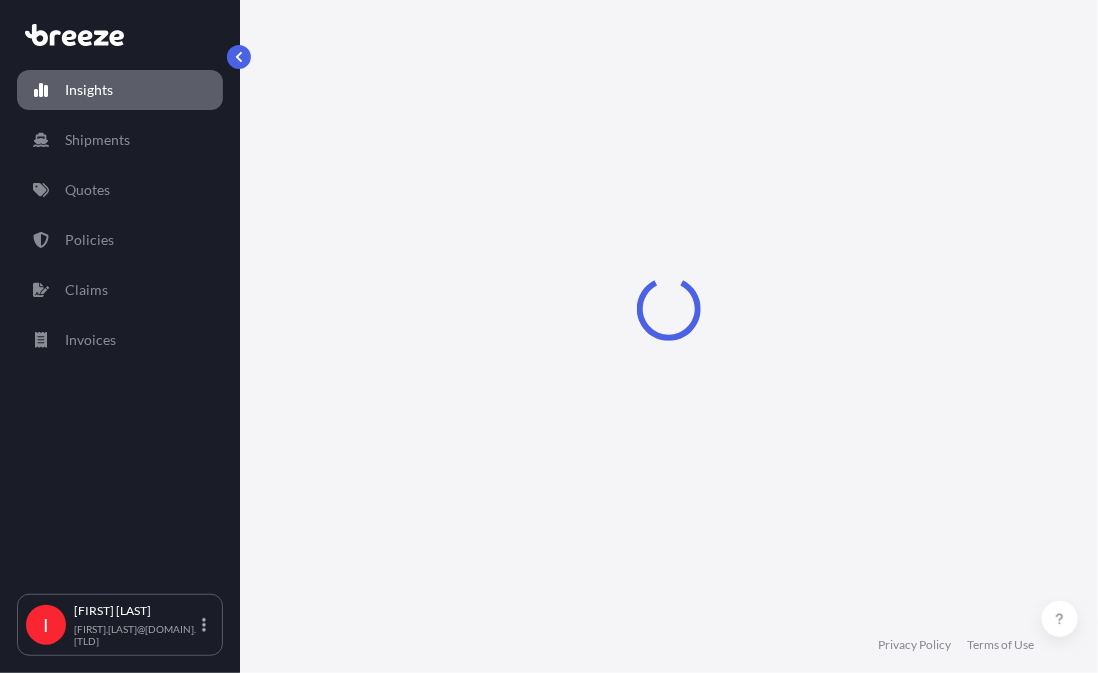 select on "2025" 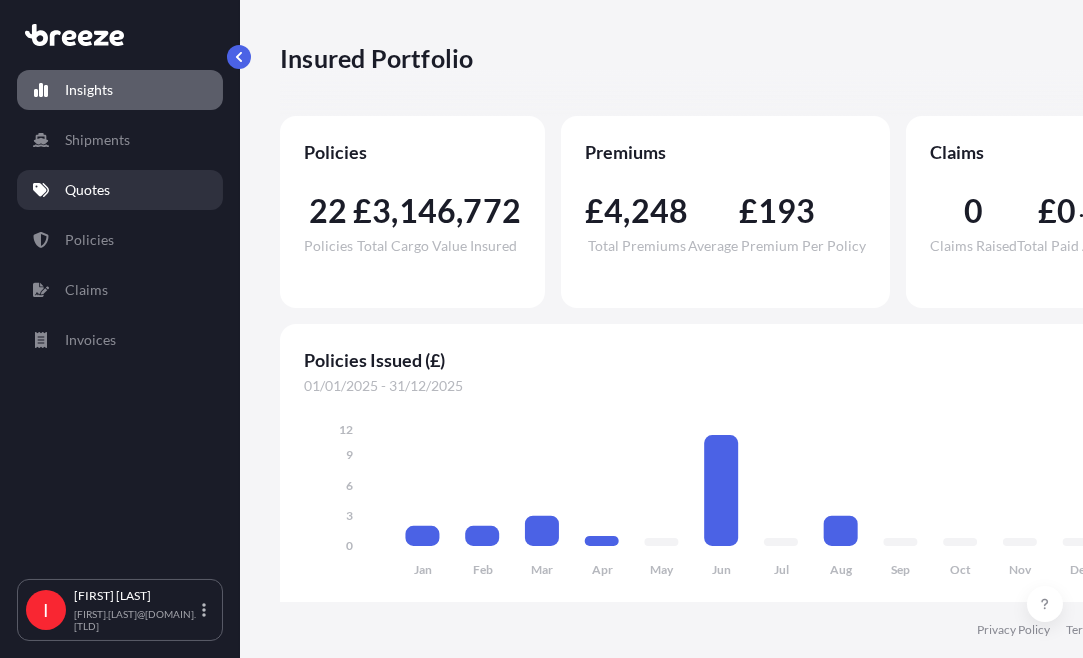click on "Quotes" at bounding box center [87, 190] 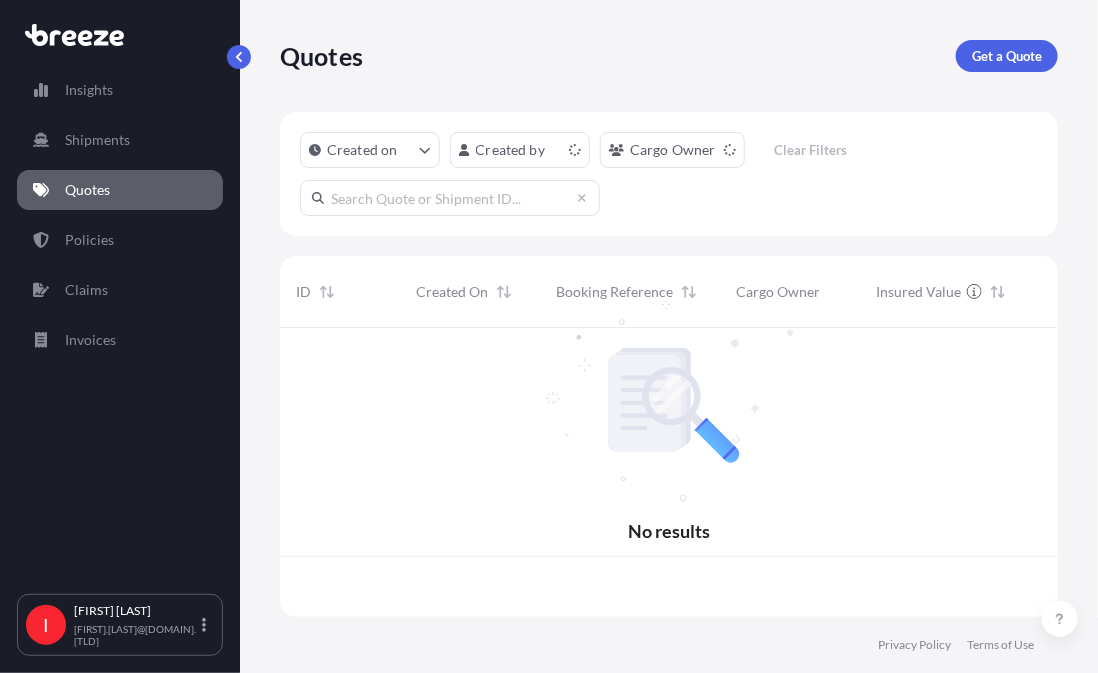 scroll, scrollTop: 16, scrollLeft: 16, axis: both 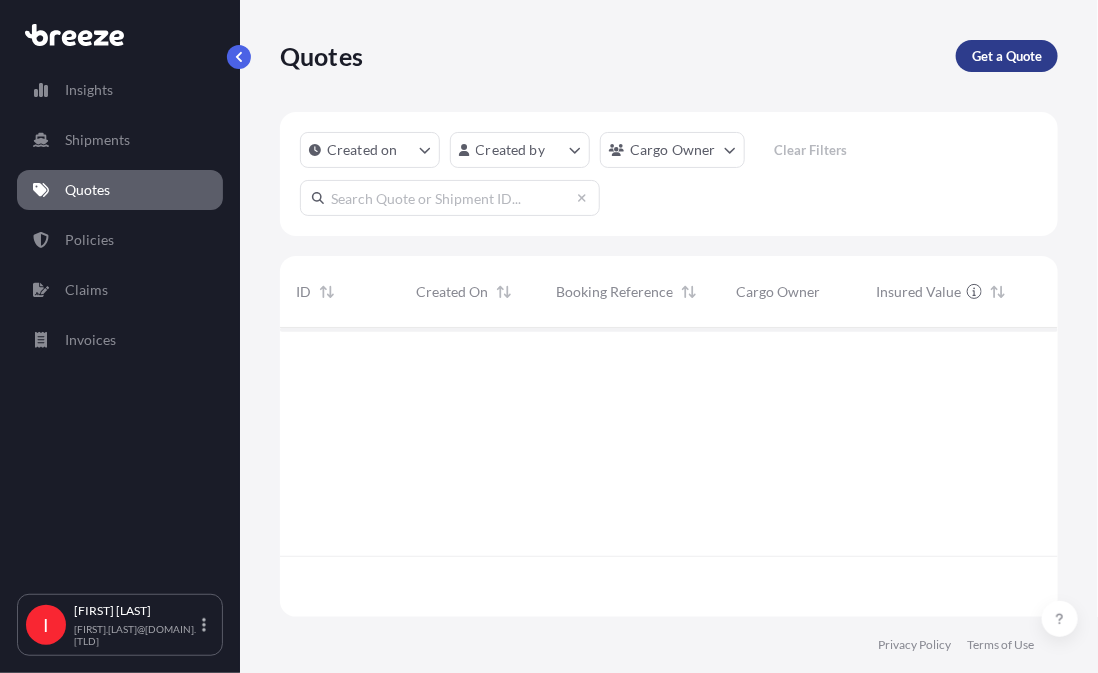 click on "Get a Quote" at bounding box center [1007, 56] 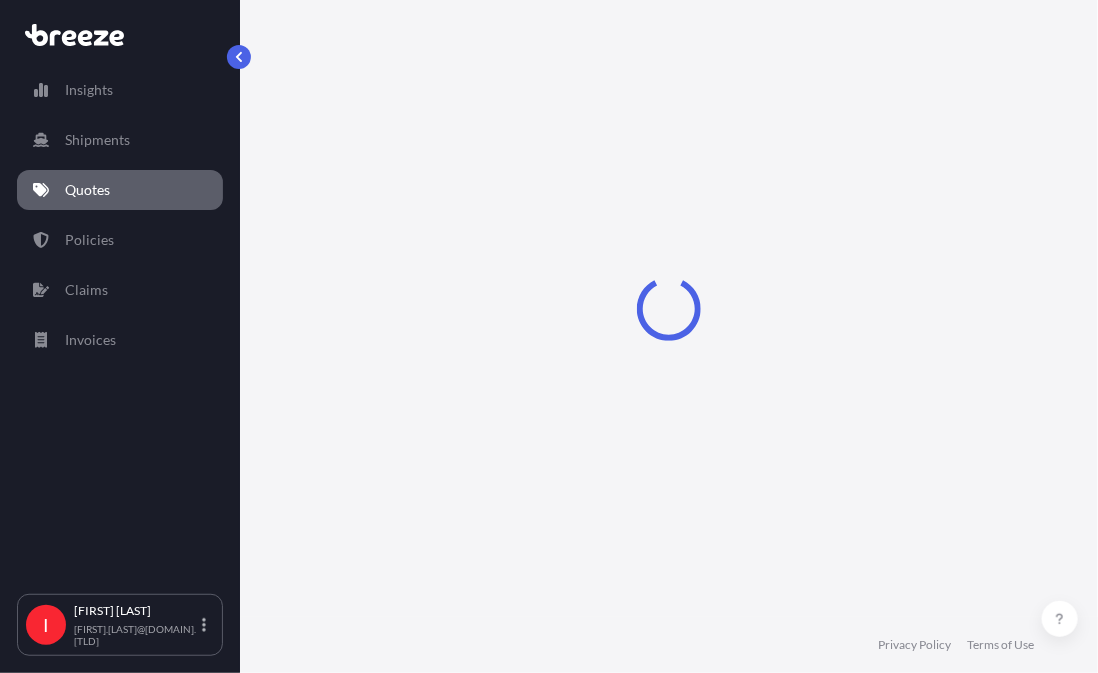 select on "Sea" 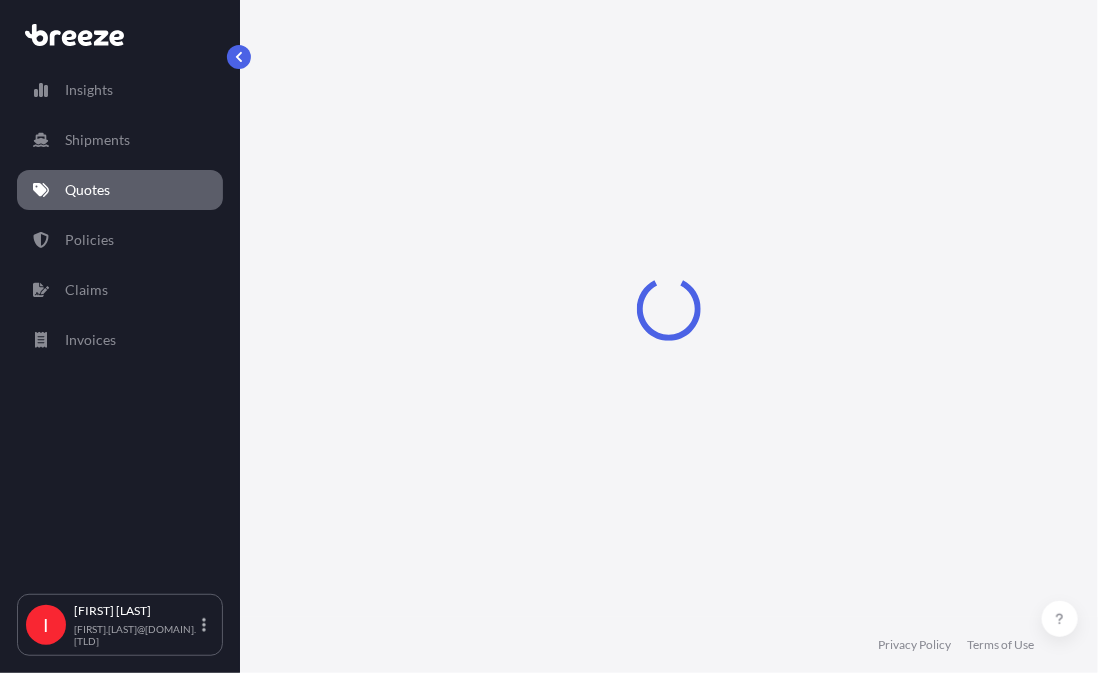 select on "1" 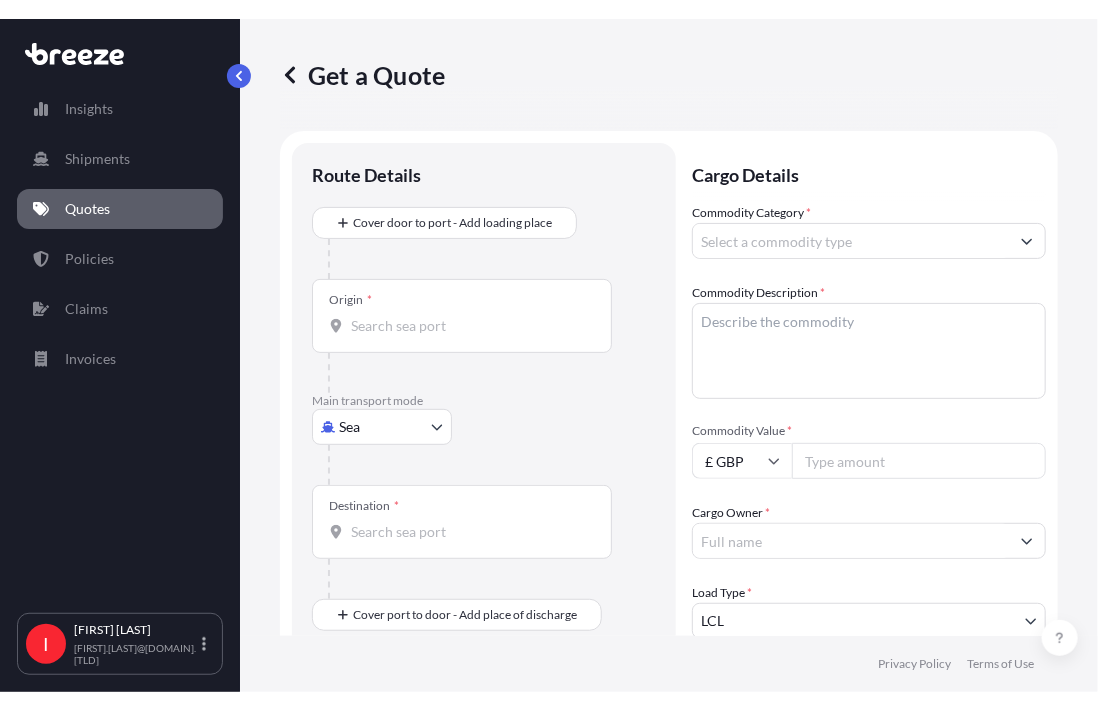 scroll, scrollTop: 32, scrollLeft: 0, axis: vertical 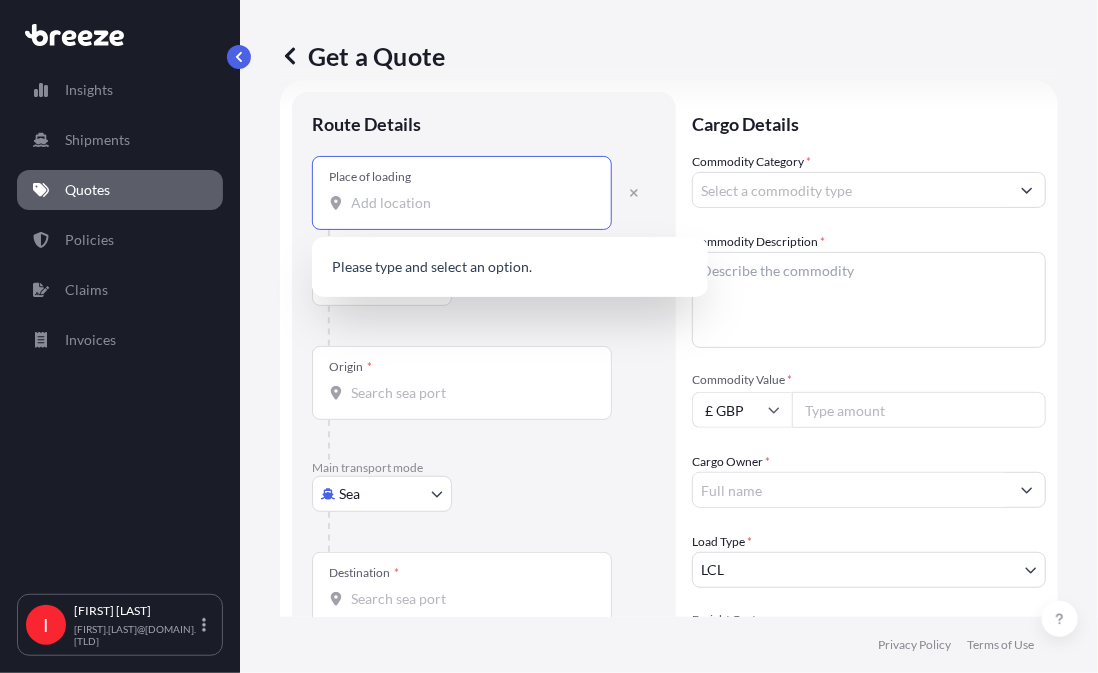 click on "Place of loading" at bounding box center [469, 203] 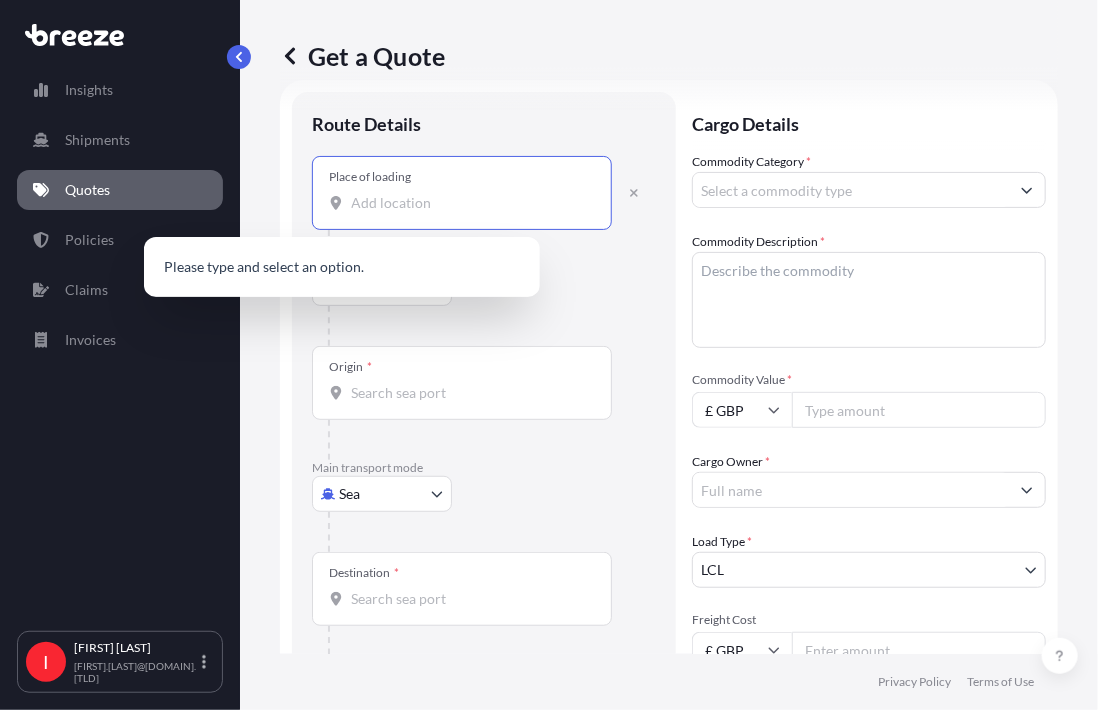 scroll, scrollTop: 0, scrollLeft: 0, axis: both 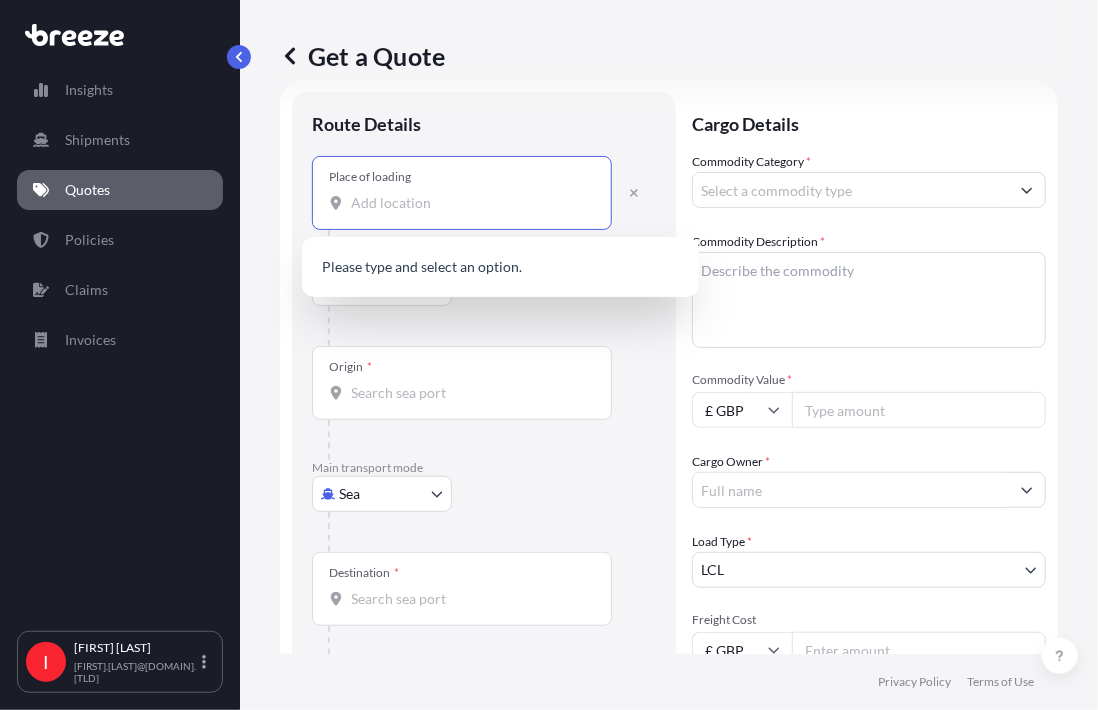 click on "Place of loading" at bounding box center (469, 203) 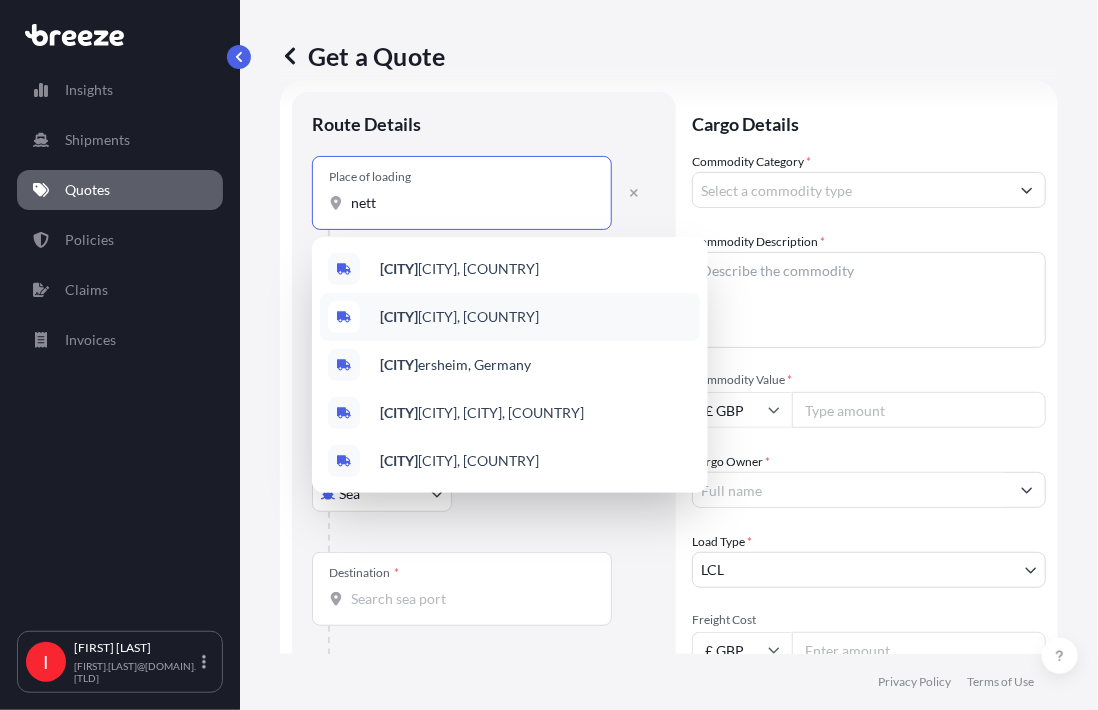 click on "[CITY]etal, Germany" at bounding box center [510, 317] 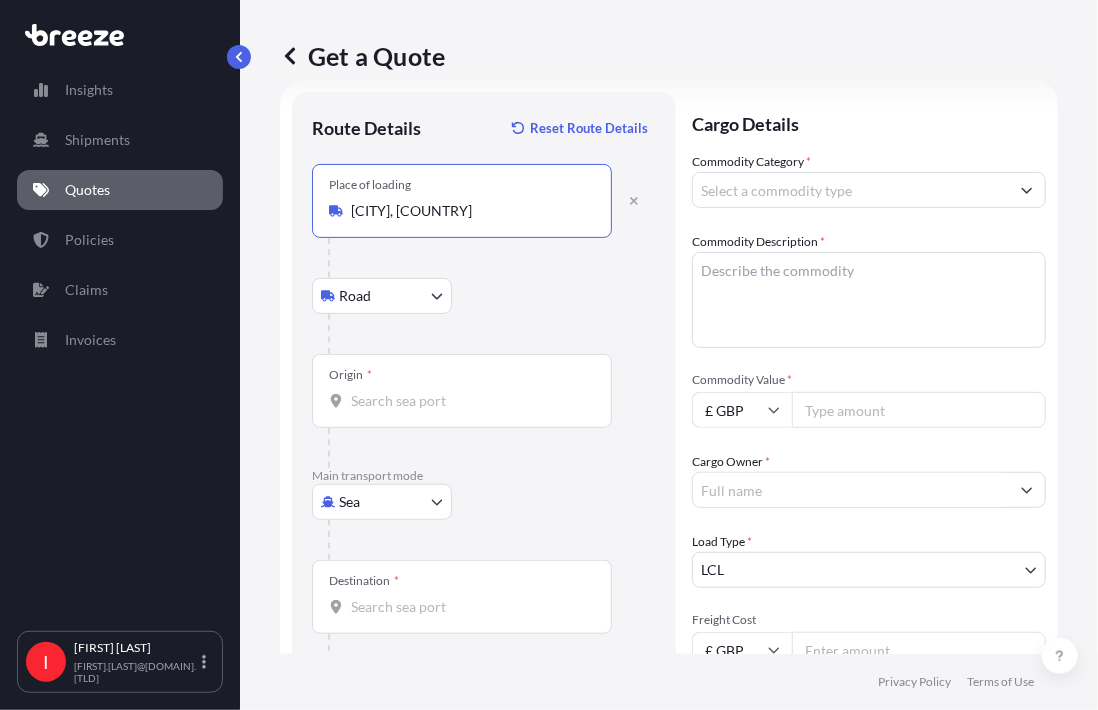 type on "[CITY], [COUNTRY]" 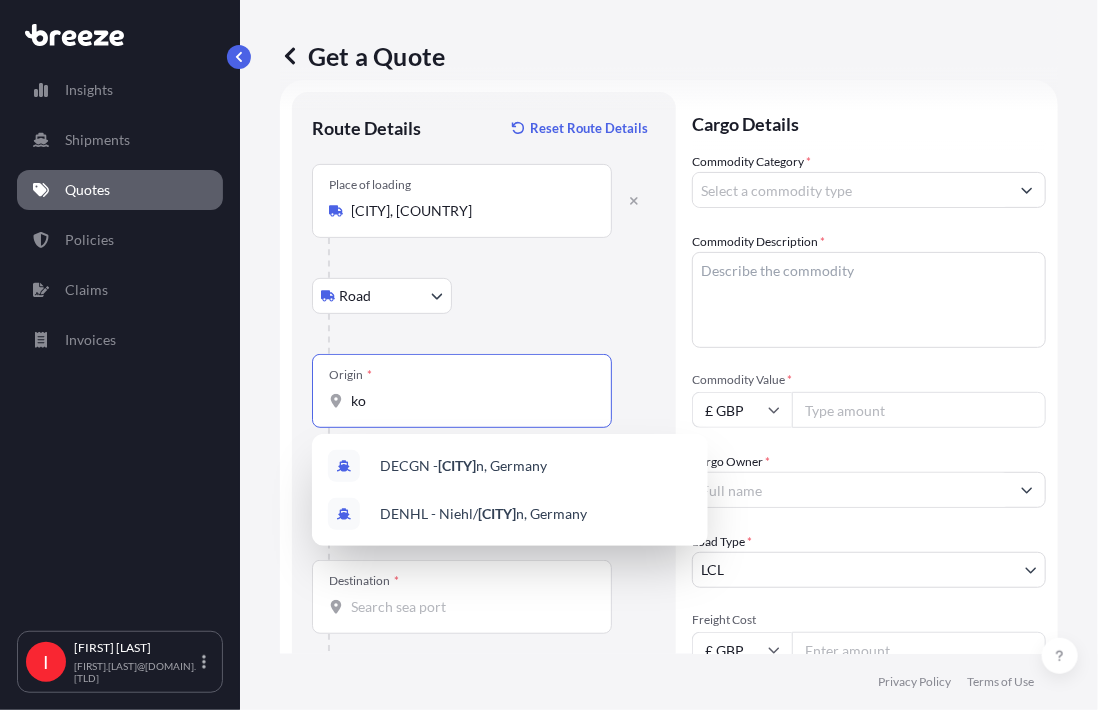 type on "k" 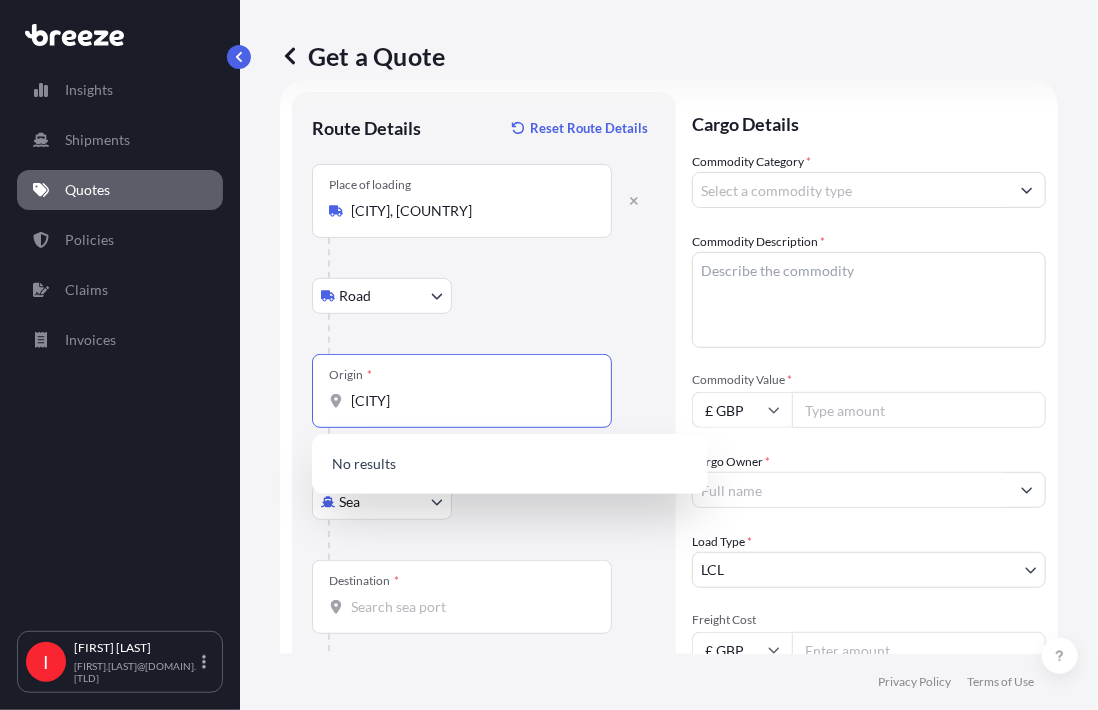 click on "[CITY]" at bounding box center [469, 401] 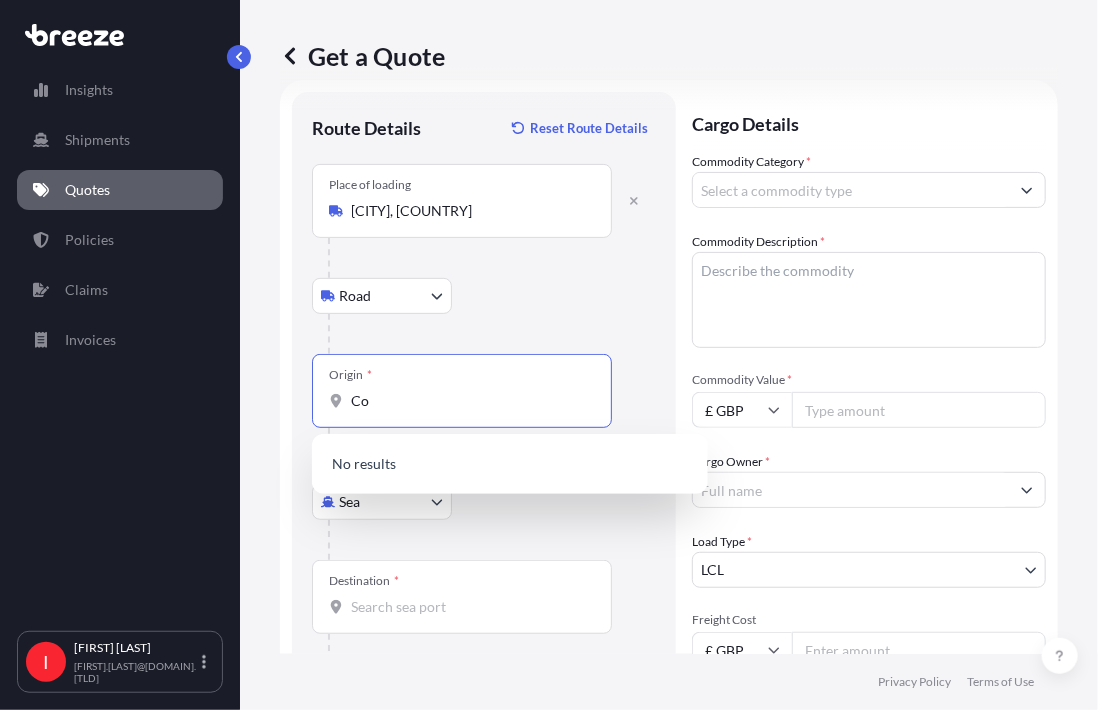 type on "C" 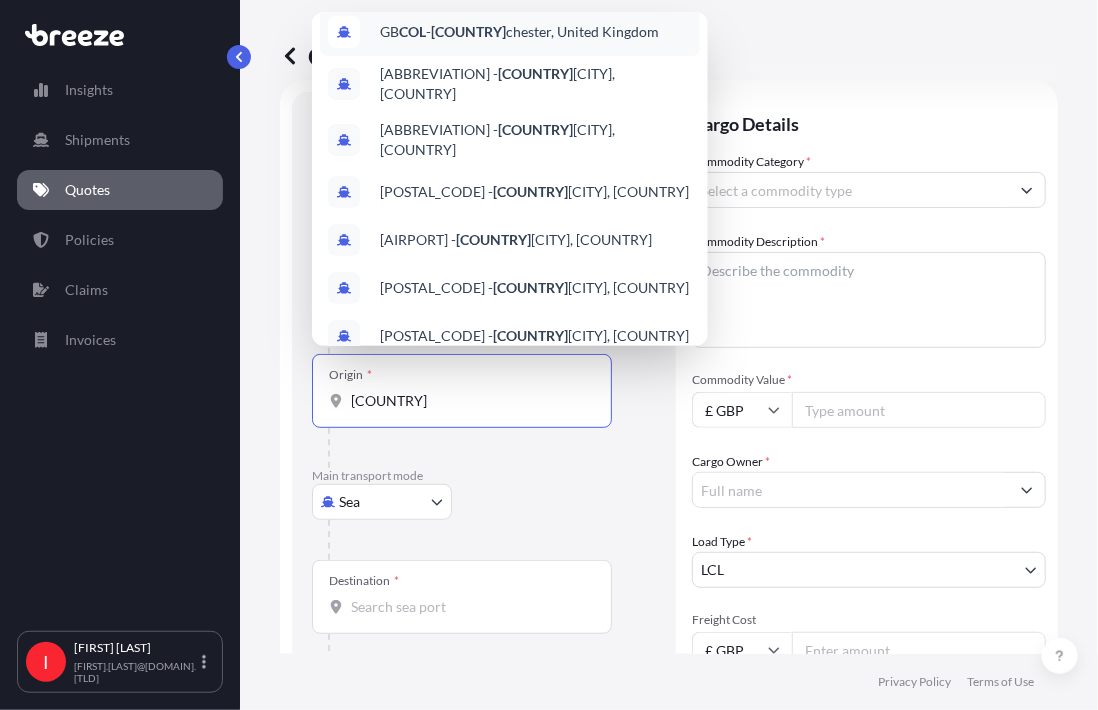 scroll, scrollTop: 161, scrollLeft: 0, axis: vertical 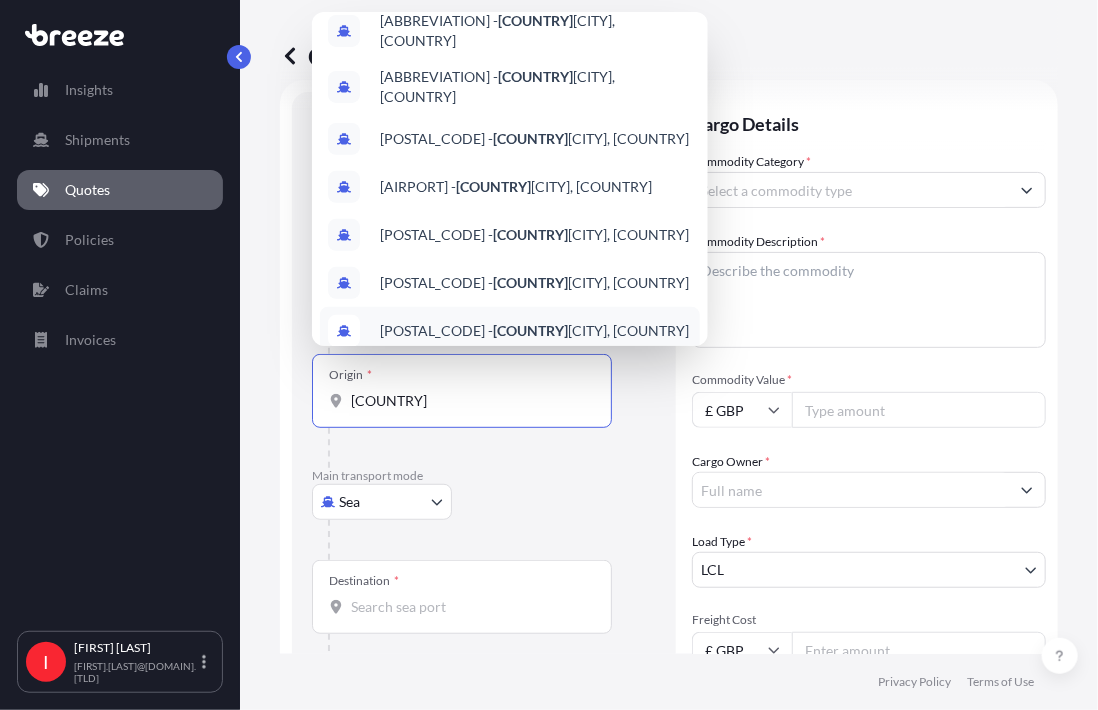drag, startPoint x: 385, startPoint y: 398, endPoint x: 303, endPoint y: 399, distance: 82.006096 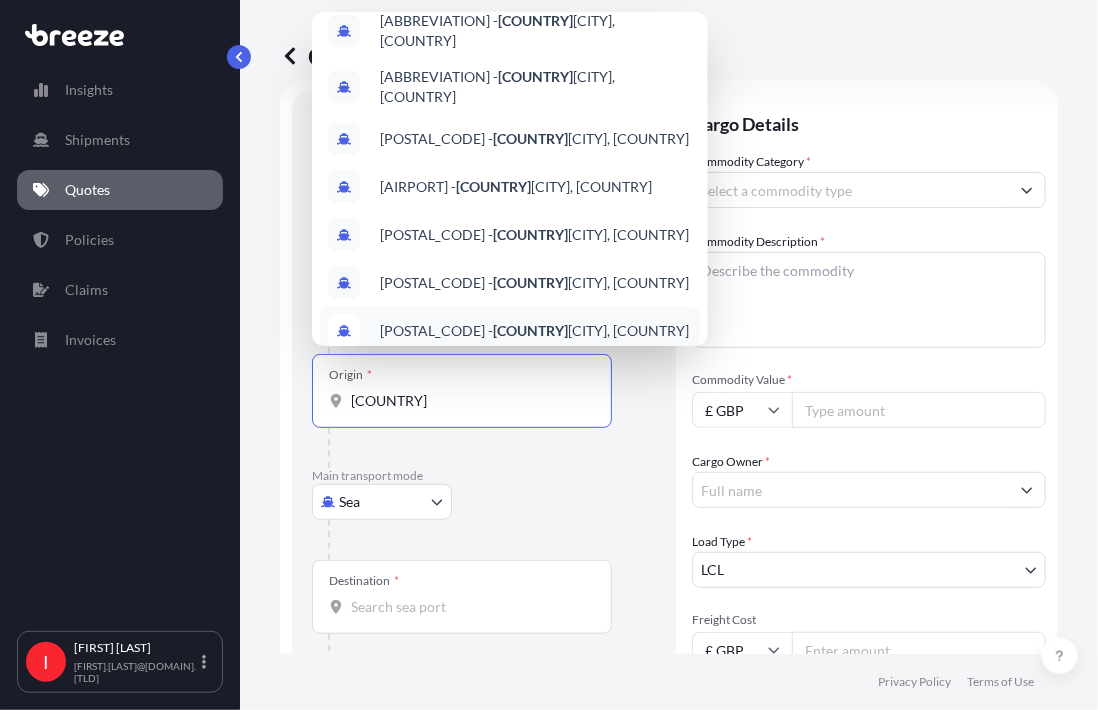 type on "c" 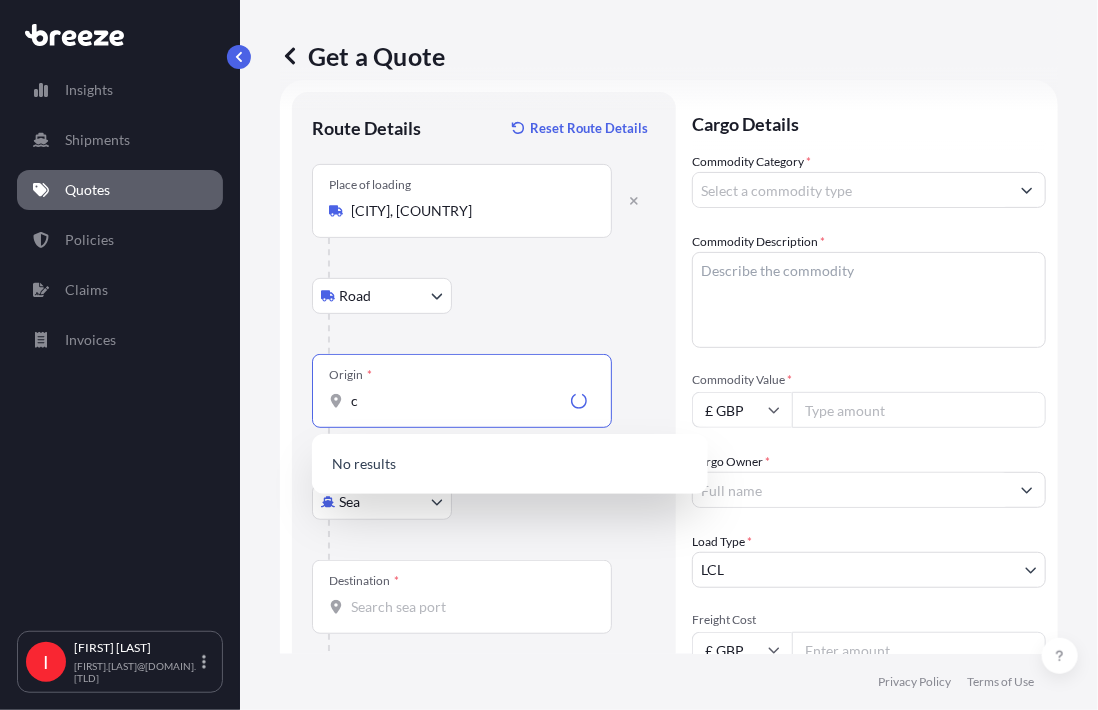 scroll, scrollTop: 0, scrollLeft: 0, axis: both 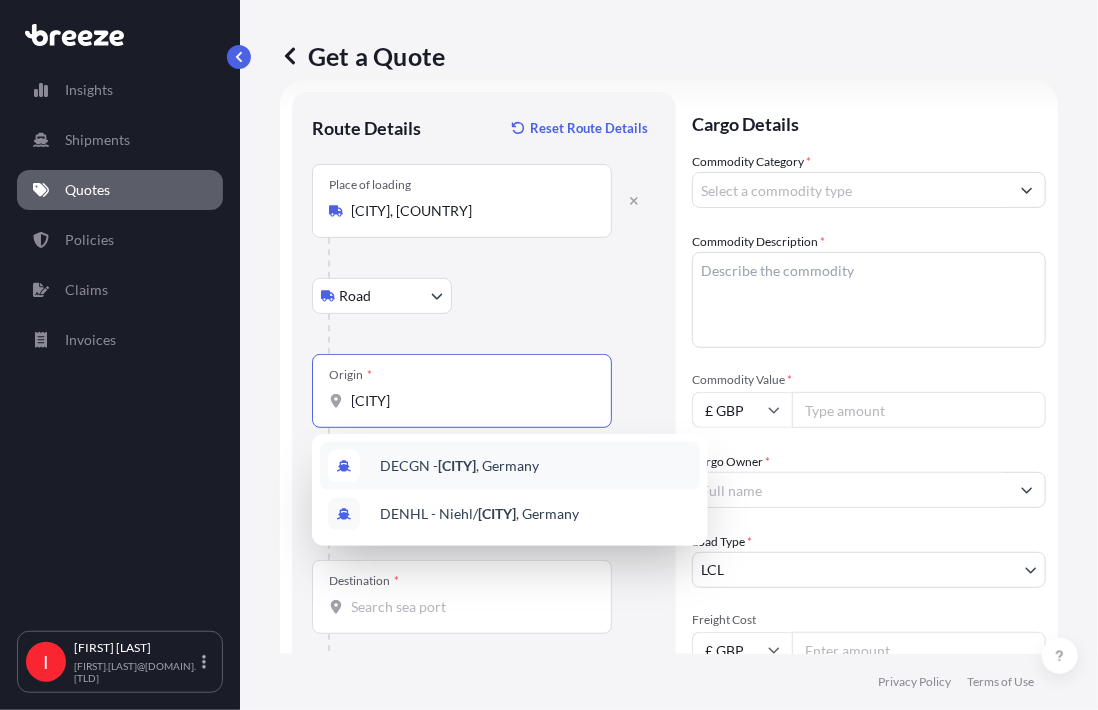 click on "[AIRPORT] - [CITY] , [COUNTRY]" at bounding box center (459, 466) 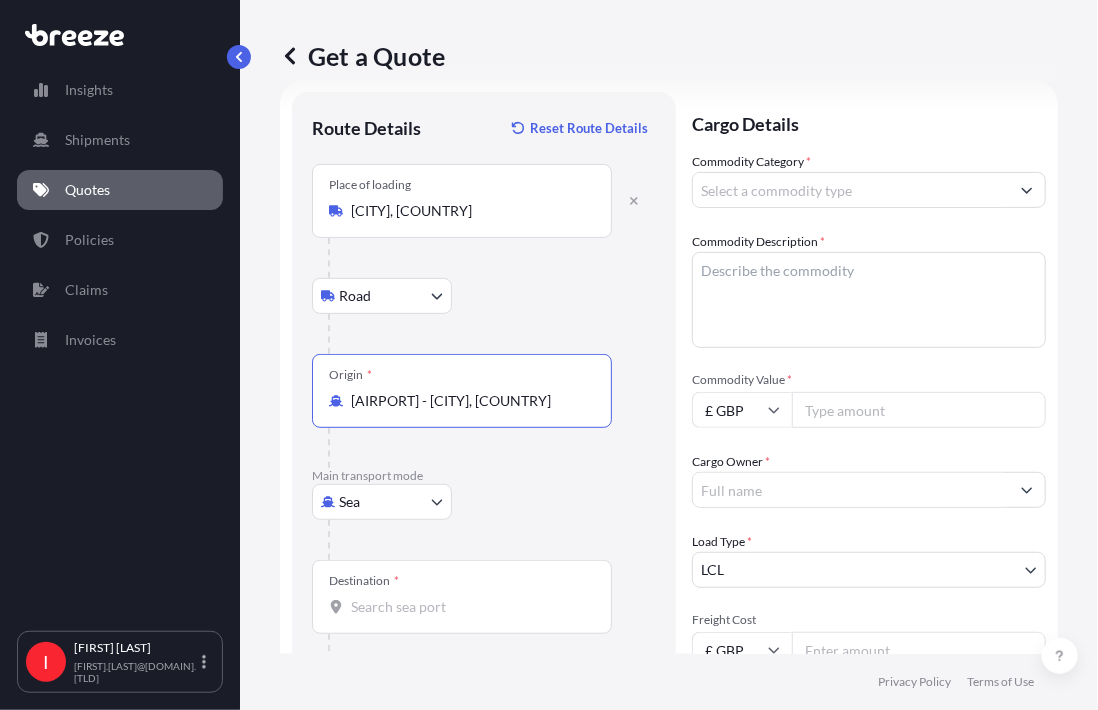 type on "[AIRPORT] - [CITY], [COUNTRY]" 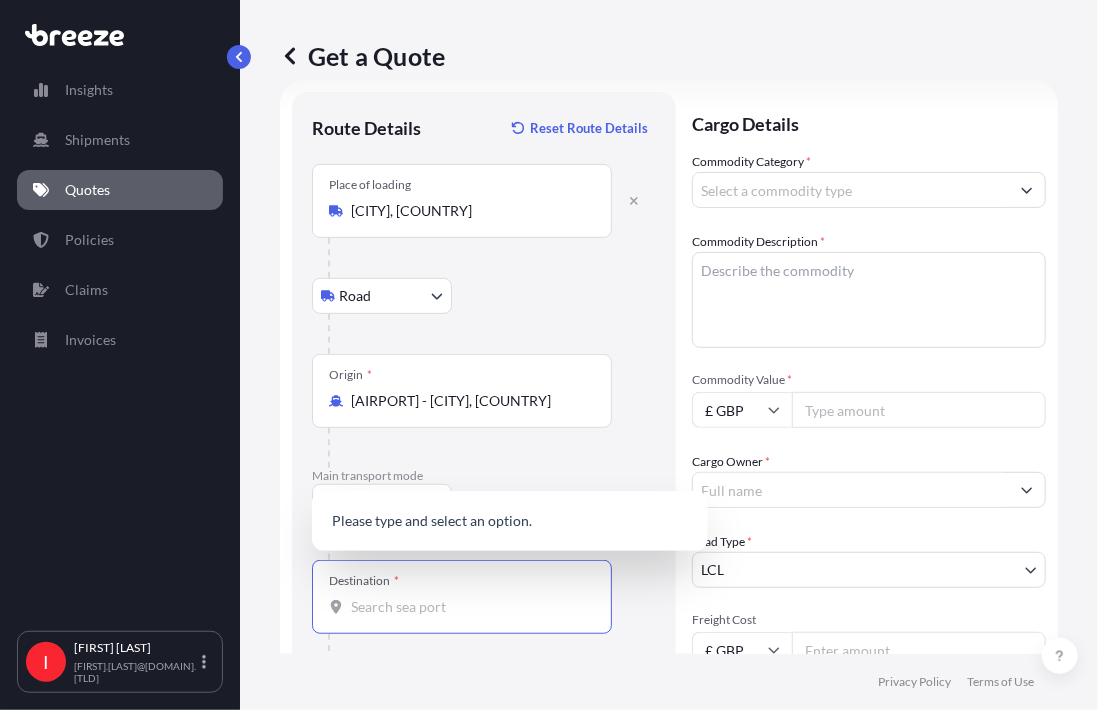 click at bounding box center (470, 448) 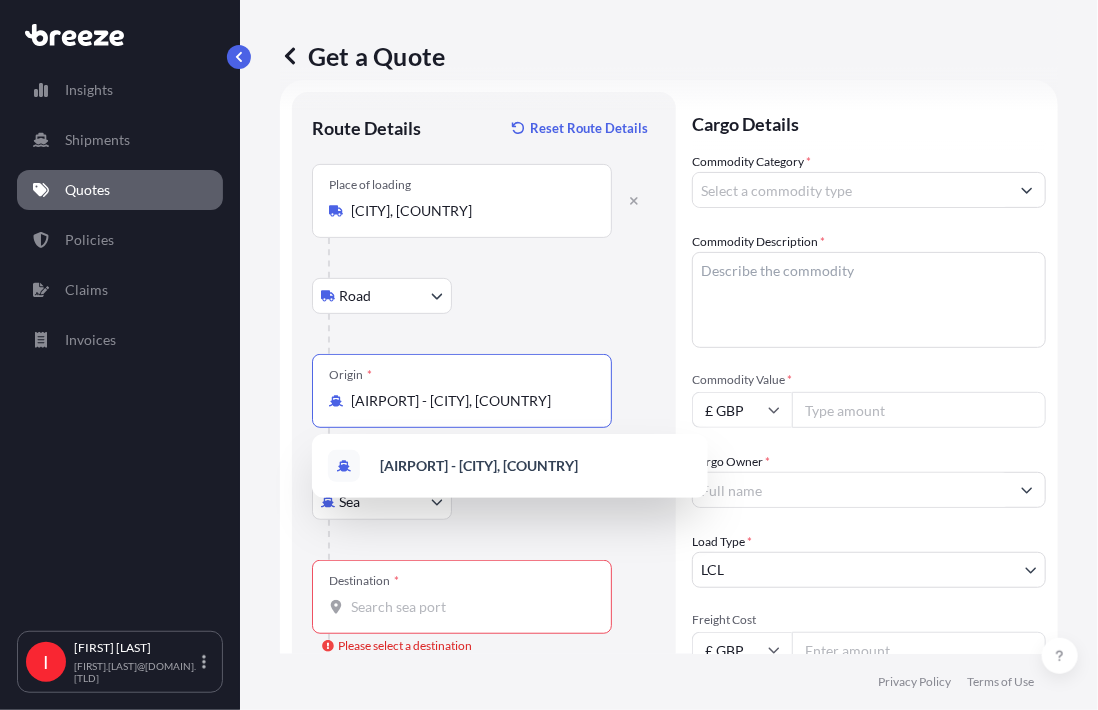 type on "ermany" 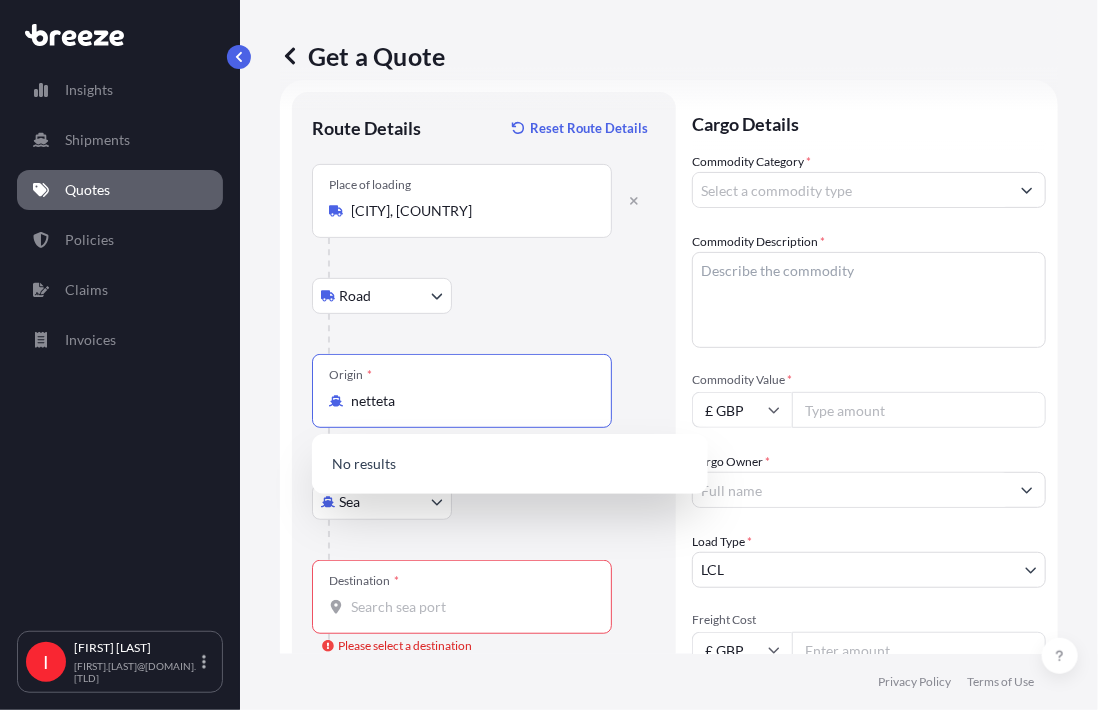 type on "[CITY]" 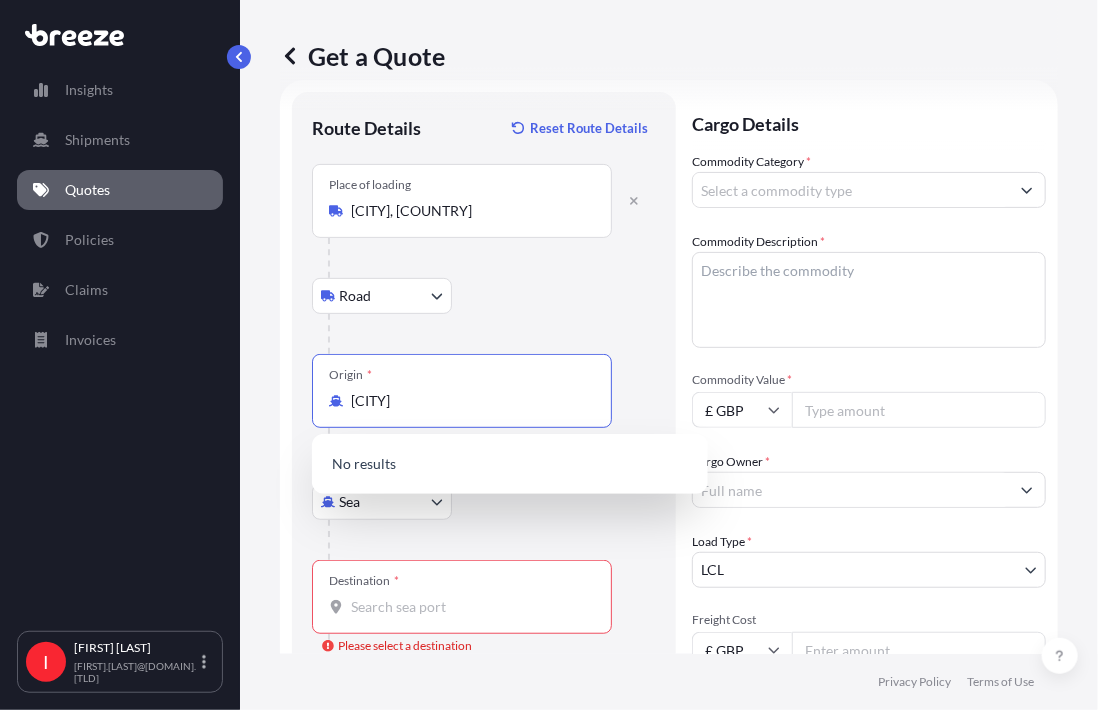 click on "[CITY]" at bounding box center [469, 401] 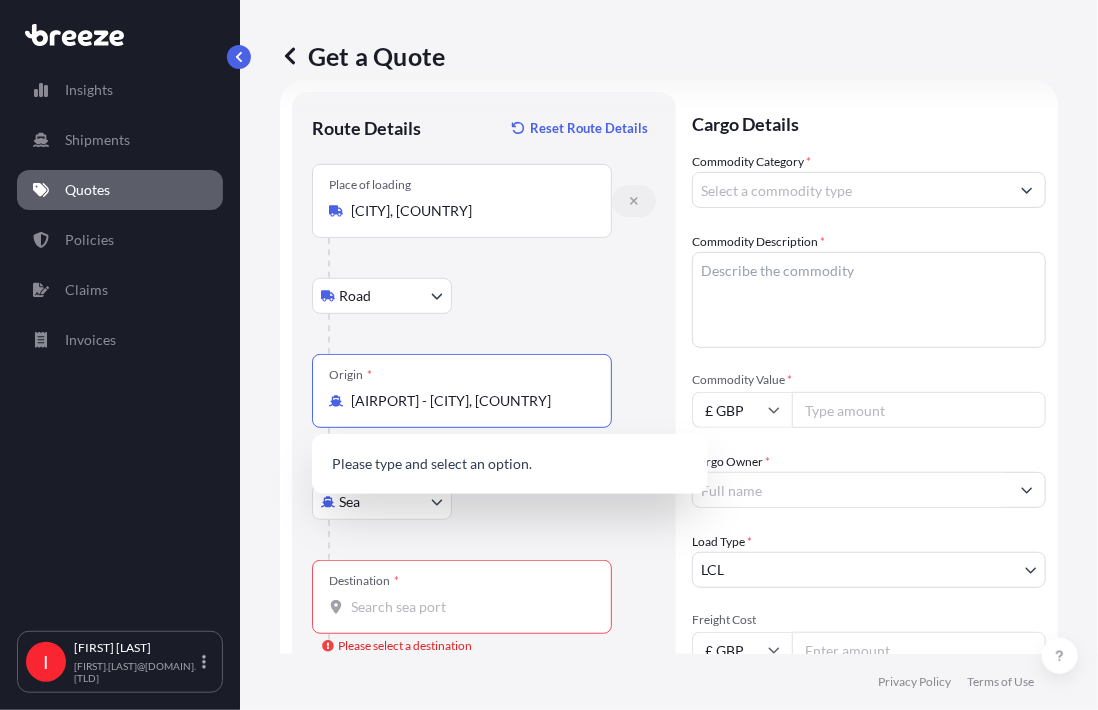 click 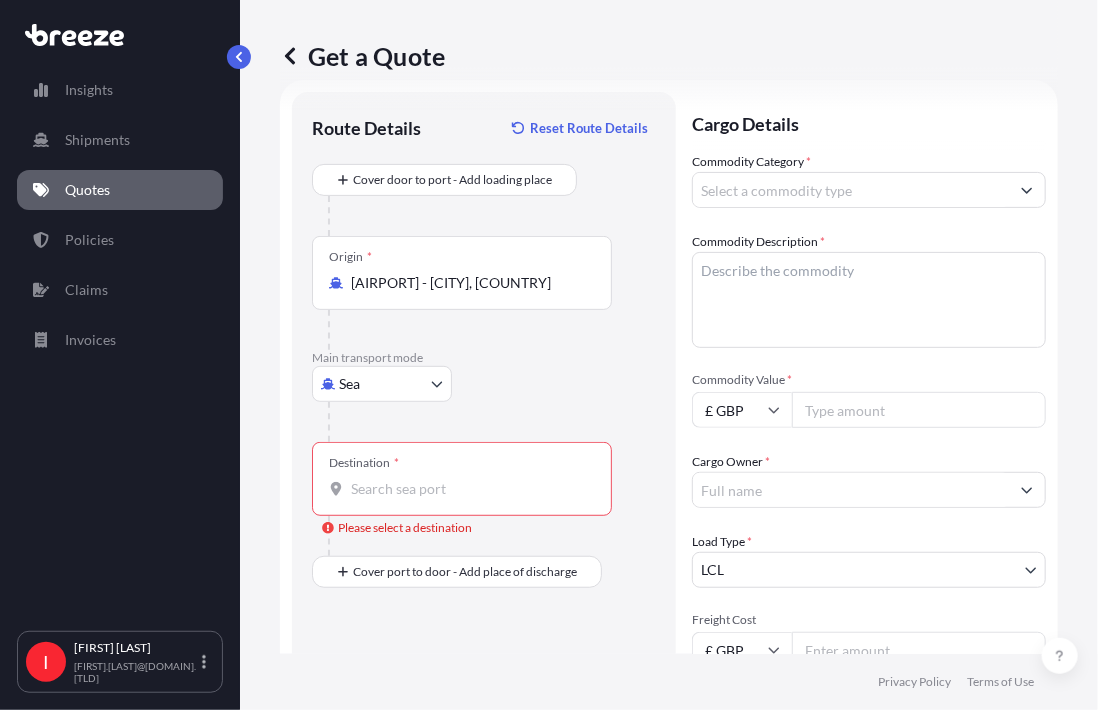 click on "[AIRPORT] - [CITY], [COUNTRY]" at bounding box center (469, 283) 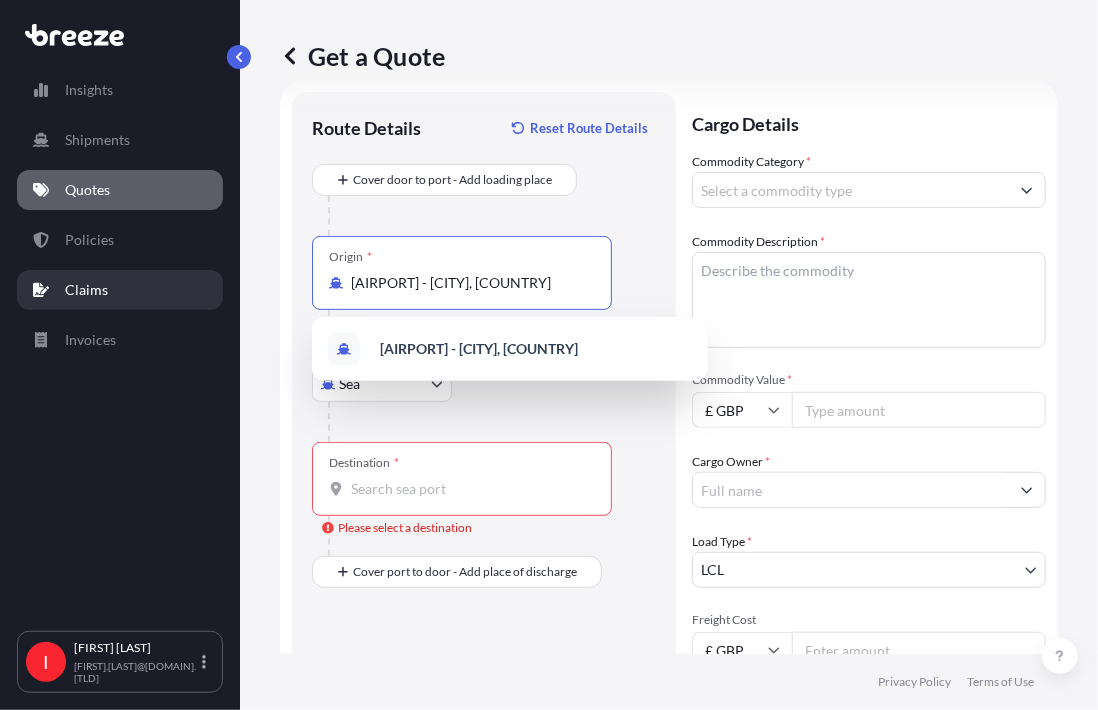 drag, startPoint x: 439, startPoint y: 285, endPoint x: 216, endPoint y: 275, distance: 223.2241 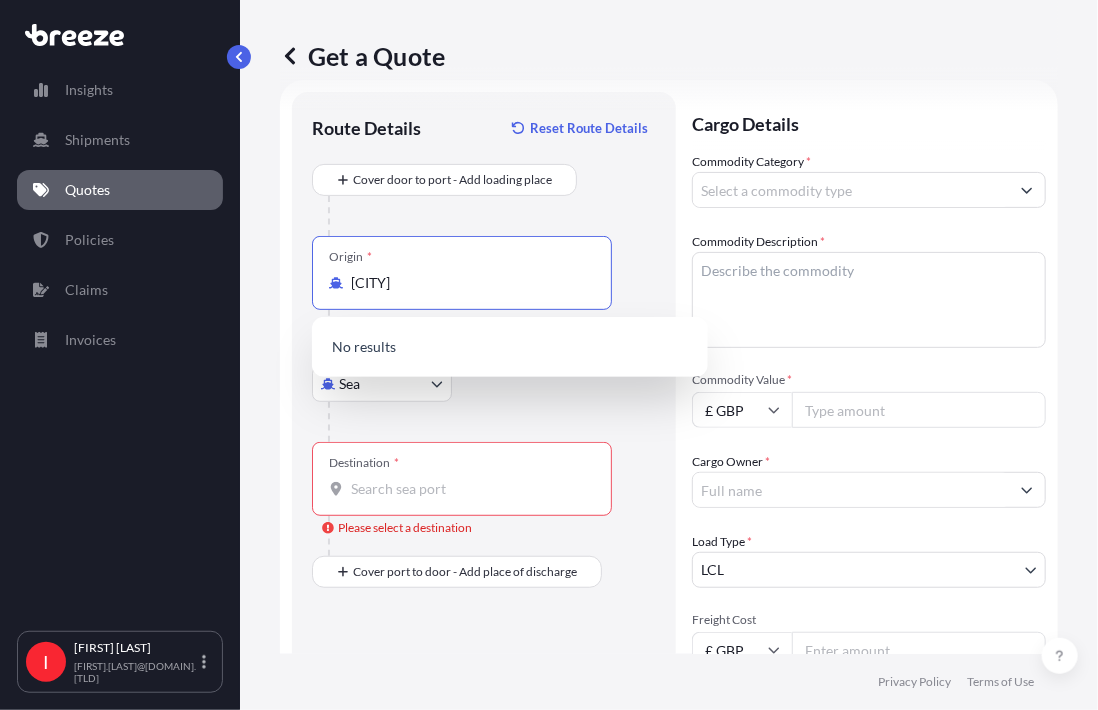 type on "[AIRPORT] - [CITY], [COUNTRY]" 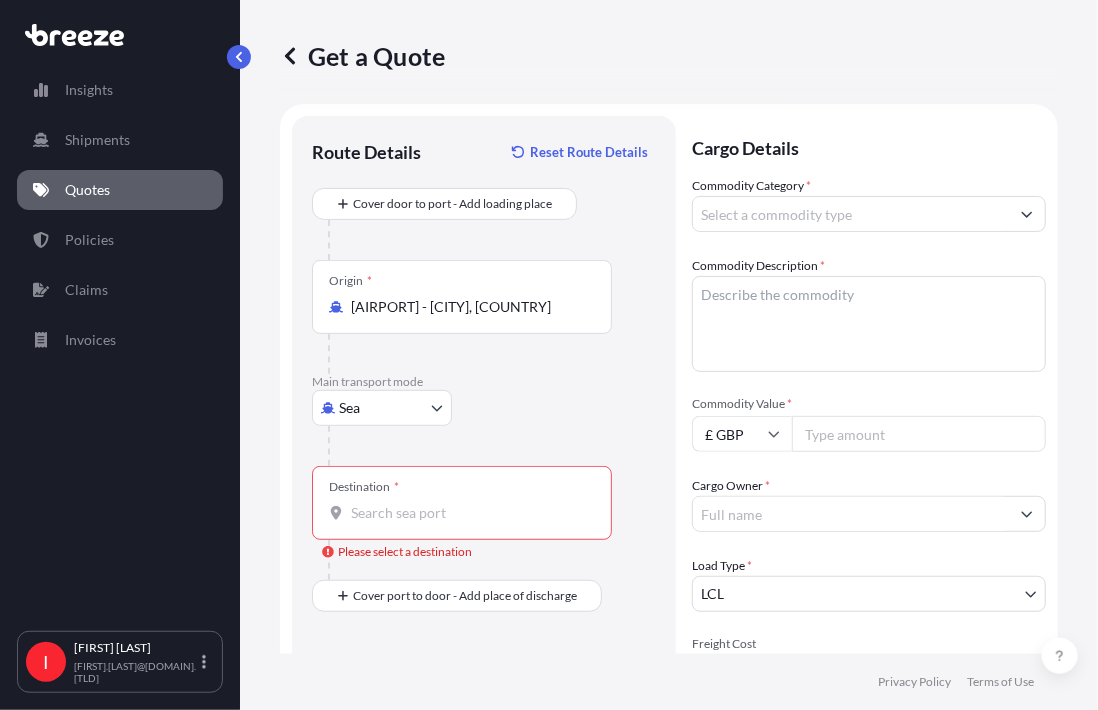 scroll, scrollTop: 0, scrollLeft: 0, axis: both 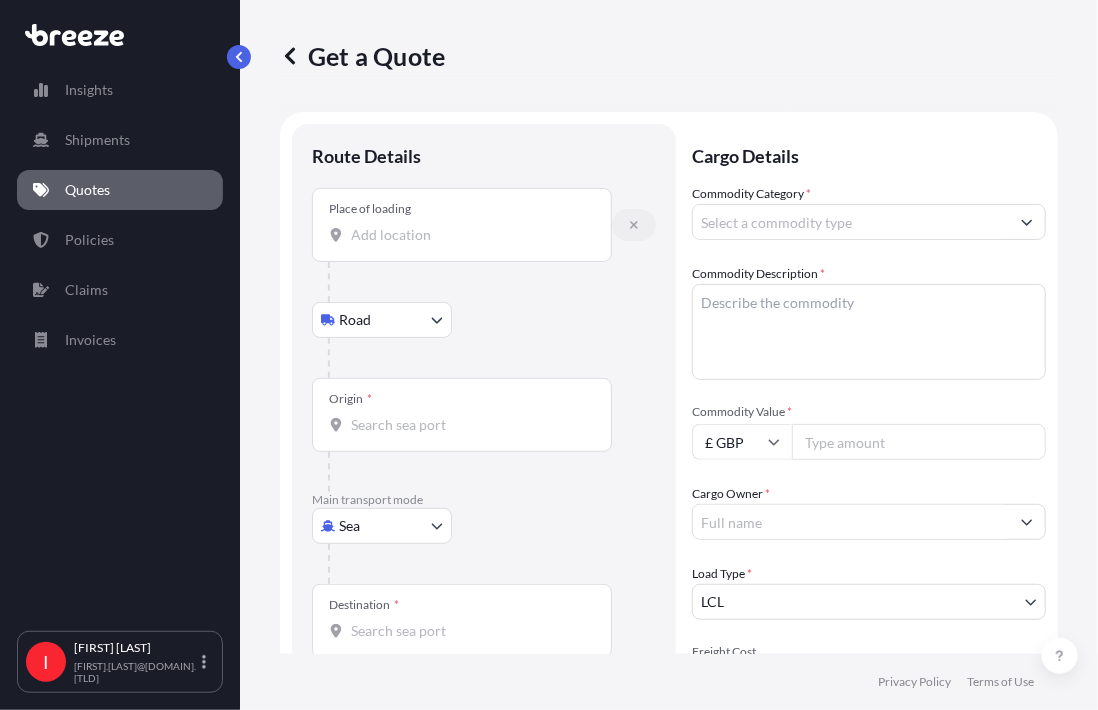 click 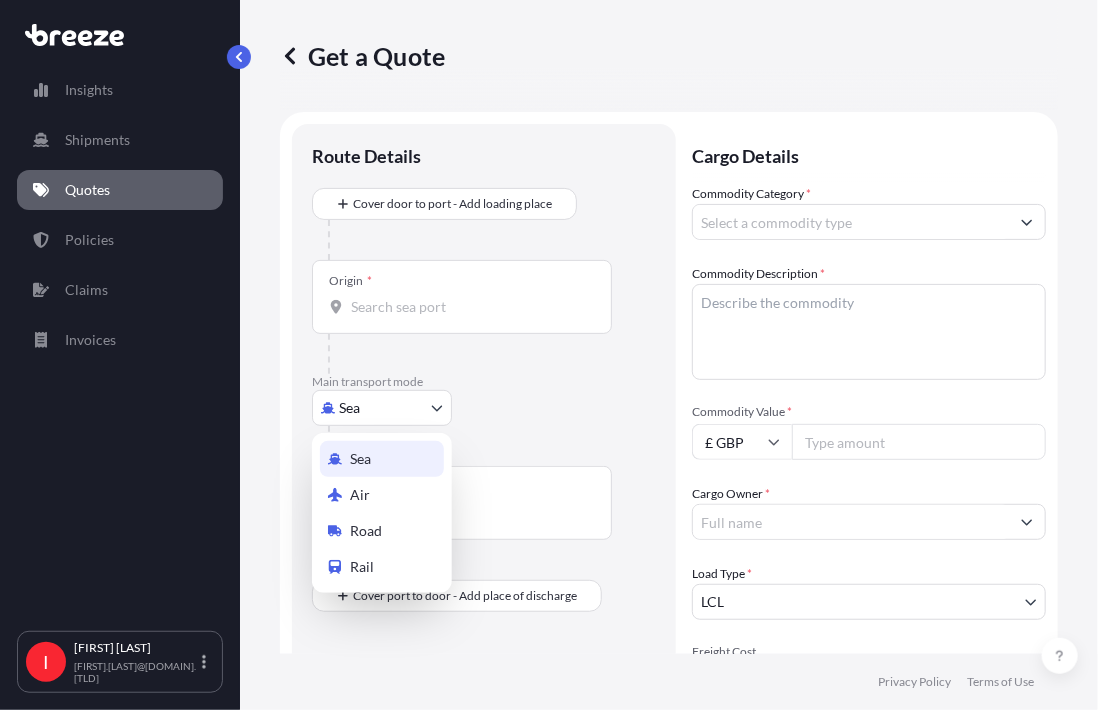 click on "I [NAME] [LAST_NAME] Get a Quote Route Details Cover door to port - Add loading place Place of loading Road Road Rail Origin * Main transport mode Sea Sea Air Road Rail Destination * Cover port to port - Add place of discharge Road Road Rail Place of Discharge Cargo Details Commodity Category * Commodity Description * Commodity Value * £ GBP Cargo Owner * Load Type * LCL LCL FCL Freight Cost £ GBP Booking Reference Vessel Name Special Conditions Hazardous Temperature Controlled Fragile Livestock Bulk Cargo Bagged Goods Used Goods Get a Quote Privacy Policy Terms of Use
0 Sea Air Road Rail" at bounding box center [549, 355] 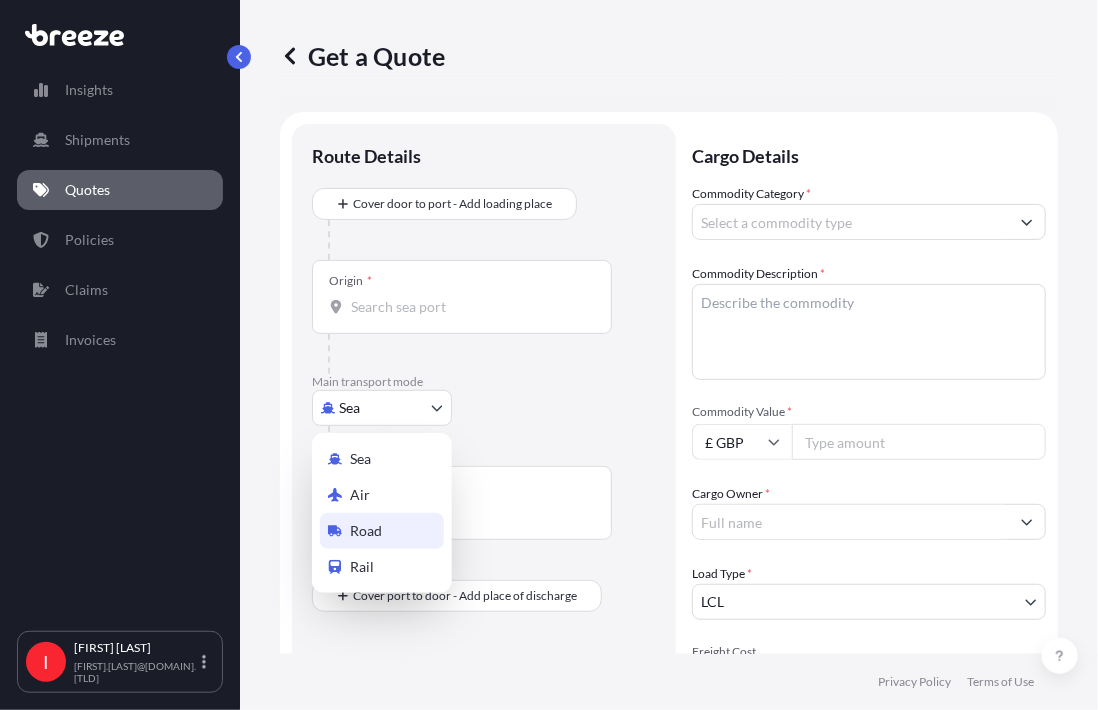 click on "Road" at bounding box center [382, 531] 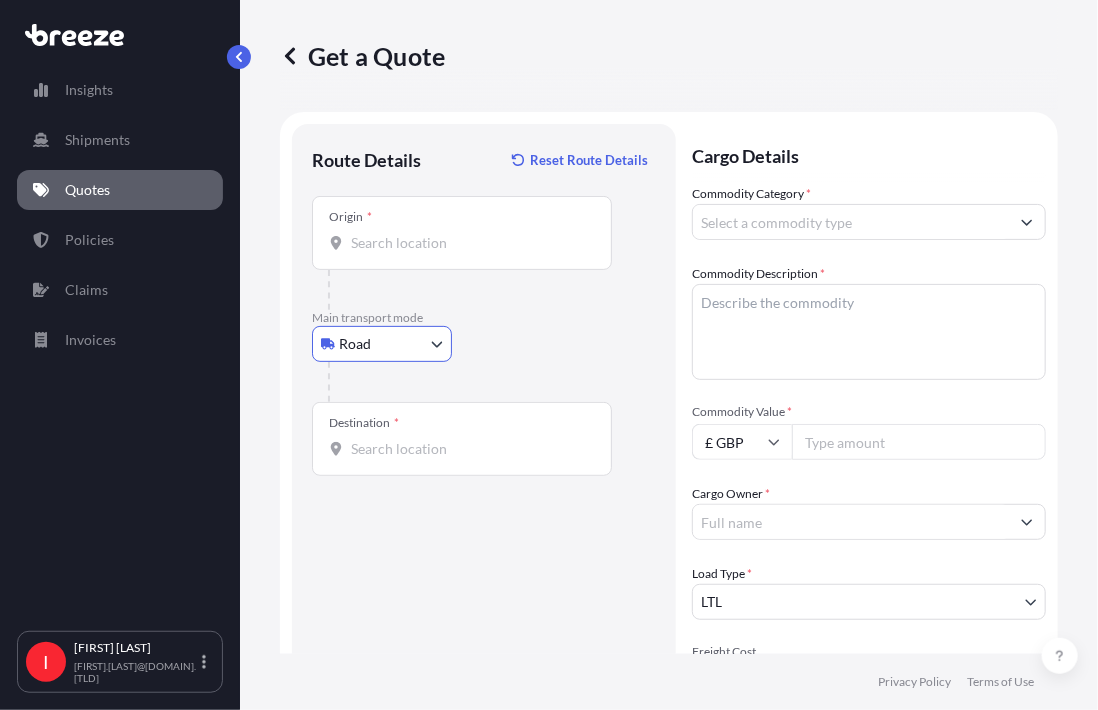click on "Origin *" at bounding box center (469, 243) 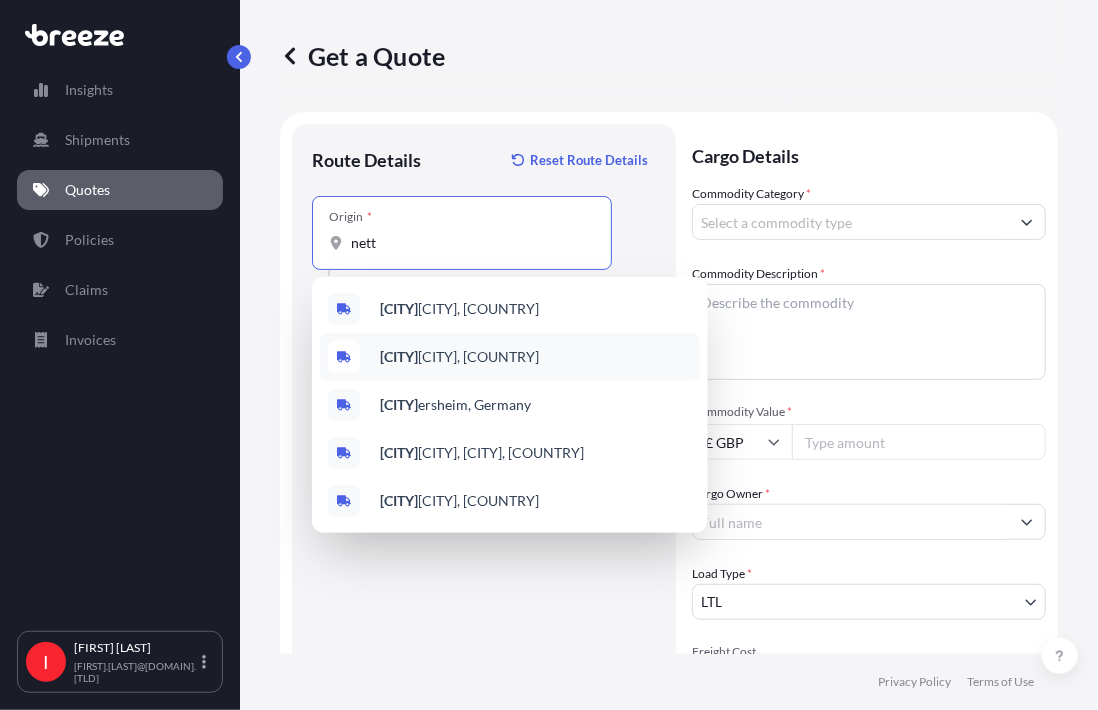 click on "[CITY]etal, Germany" at bounding box center [510, 357] 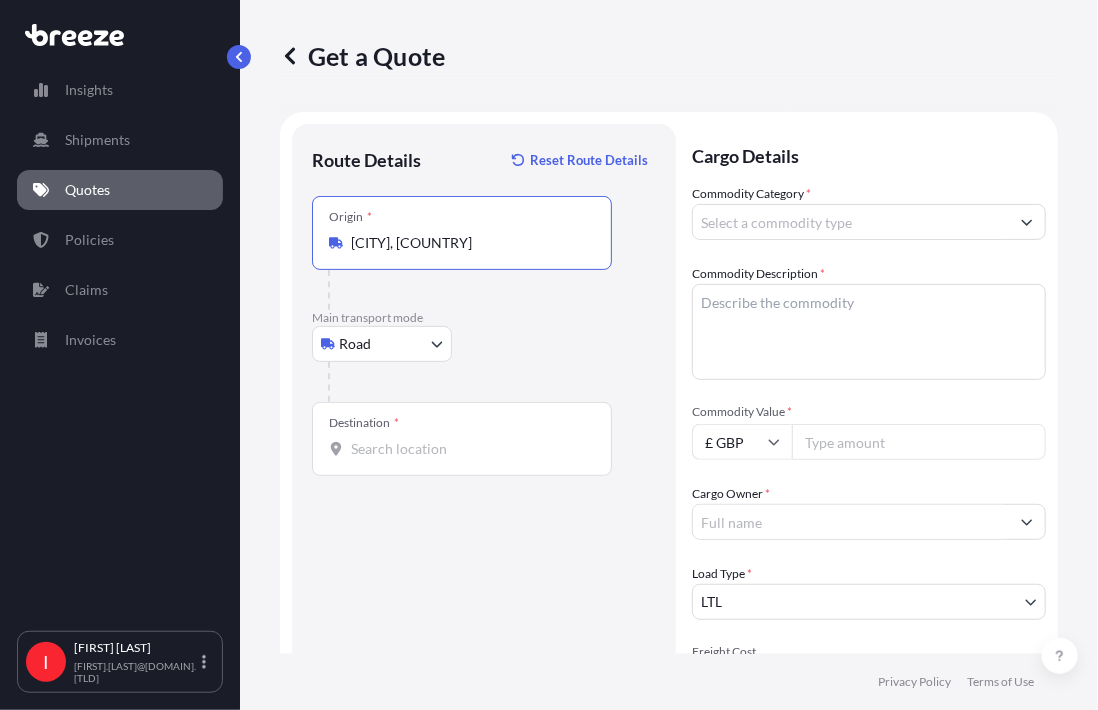 type on "[CITY], [COUNTRY]" 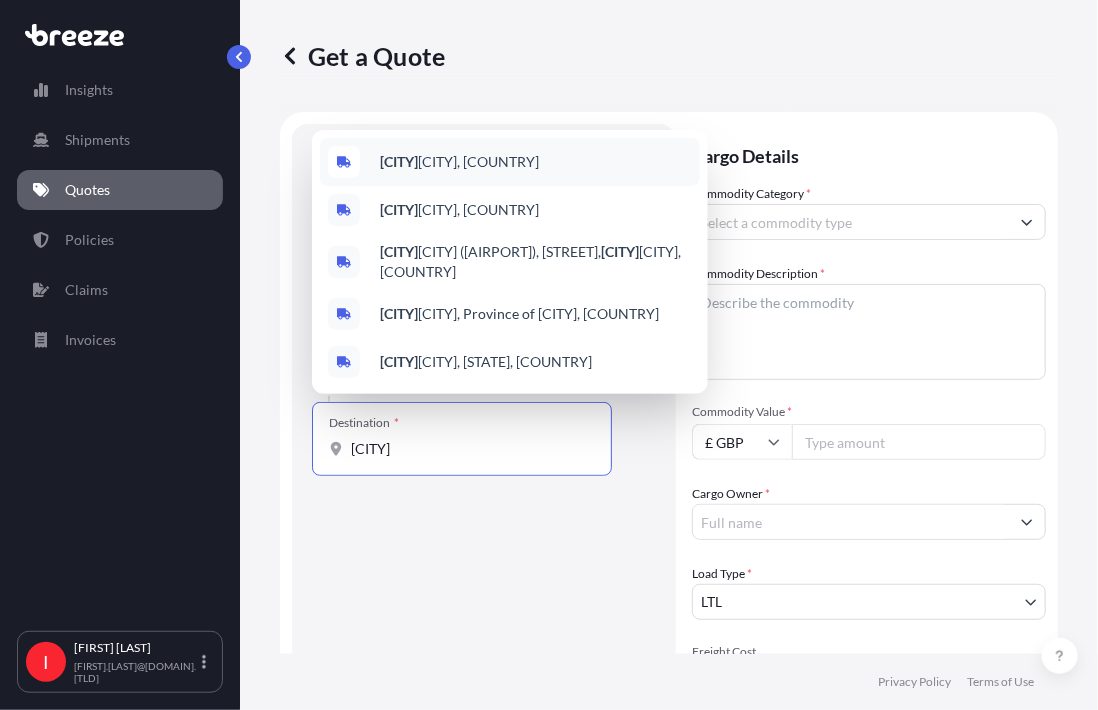 click on "[CITY], [COUNTRY]" at bounding box center (459, 162) 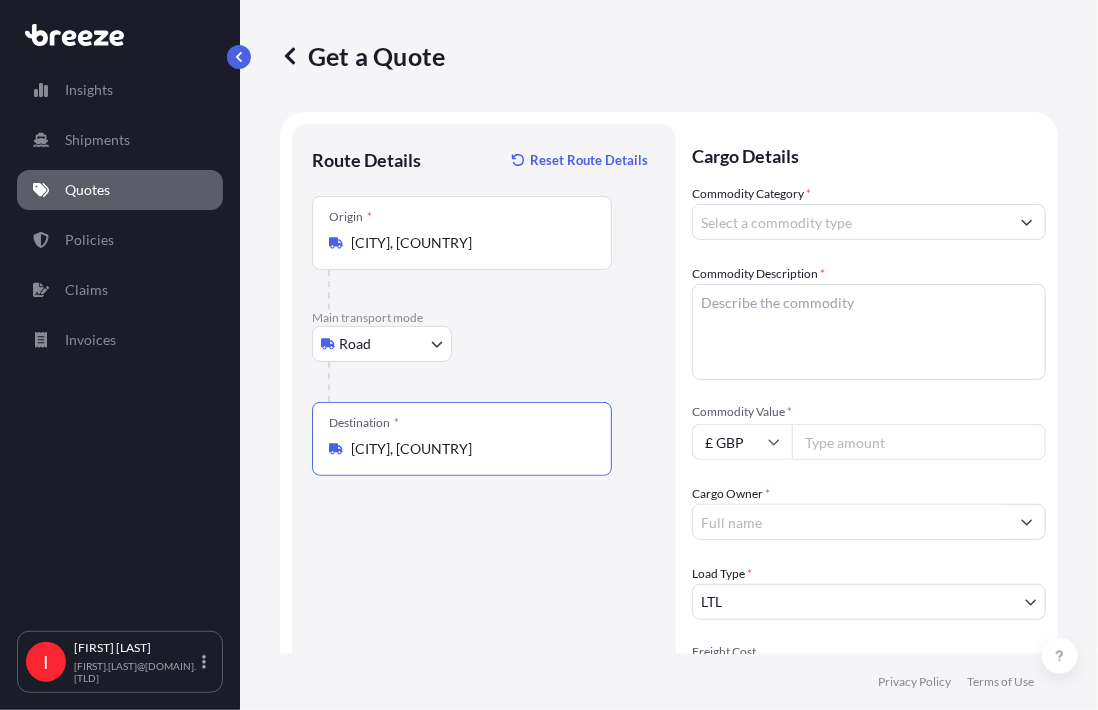 type on "[CITY], [COUNTRY]" 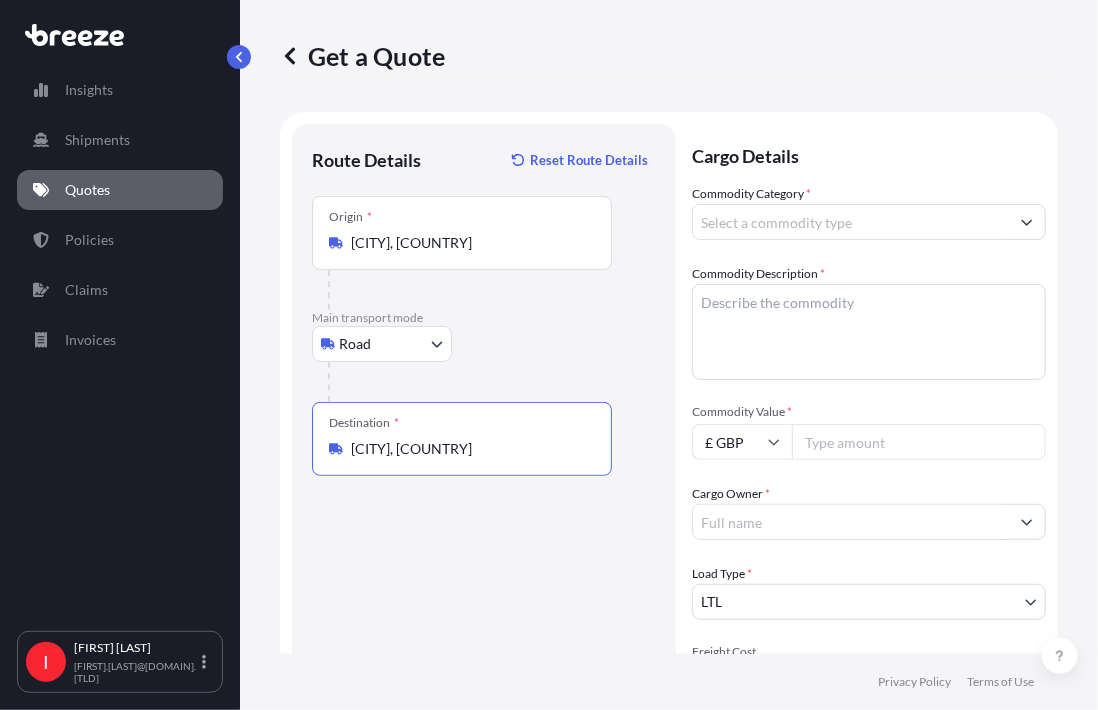 click on "Commodity Category *" at bounding box center (851, 222) 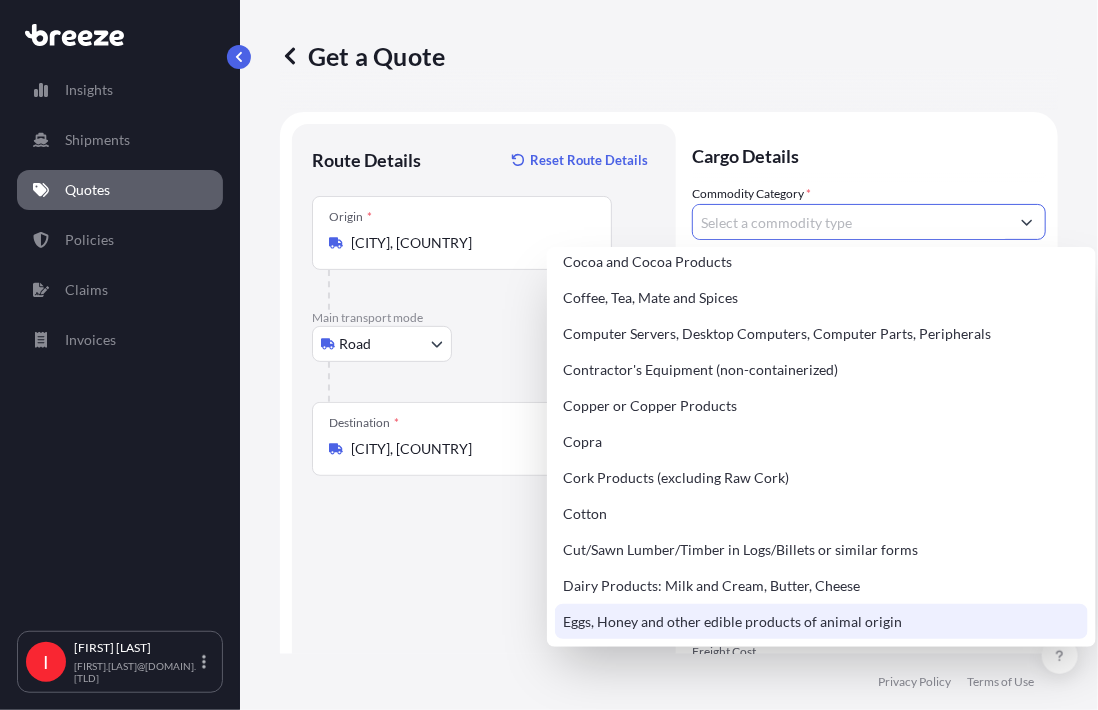 scroll, scrollTop: 800, scrollLeft: 0, axis: vertical 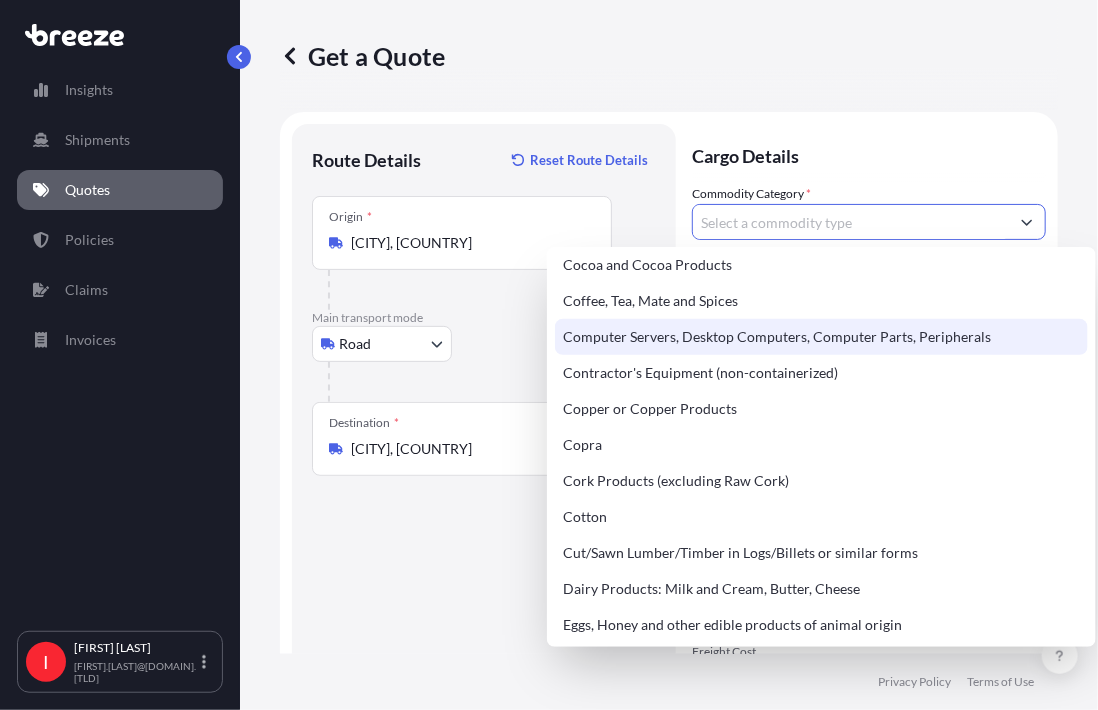 click on "Computer Servers, Desktop Computers, Computer Parts, Peripherals" at bounding box center [821, 337] 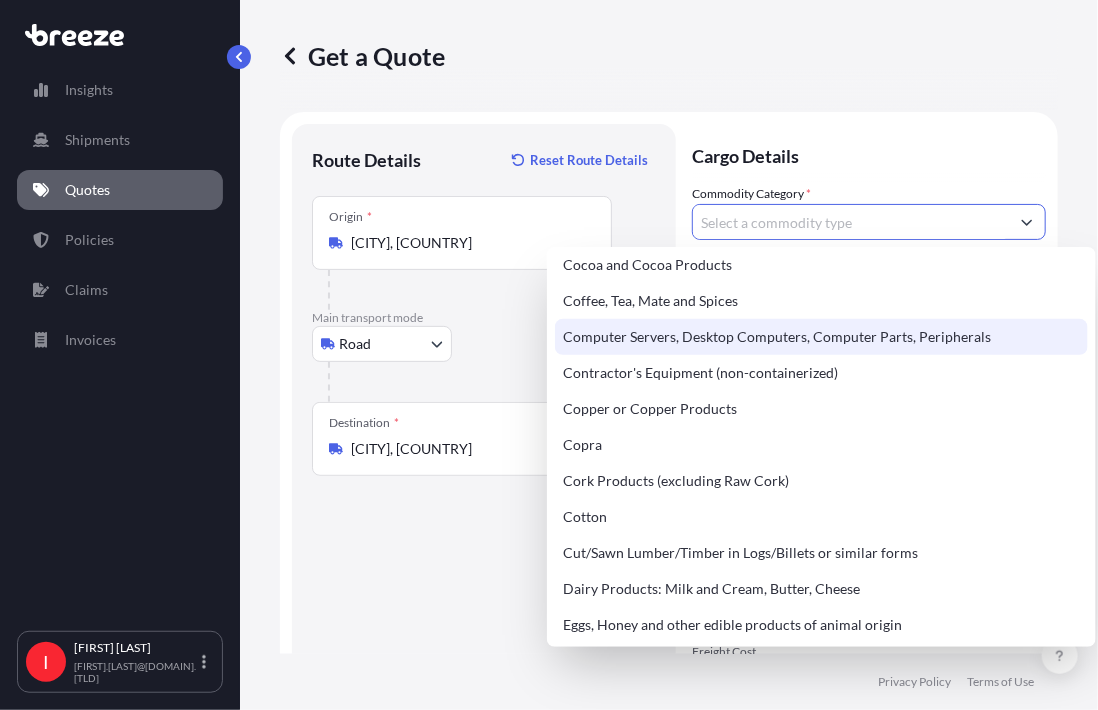 type on "Computer Servers, Desktop Computers, Computer Parts, Peripherals" 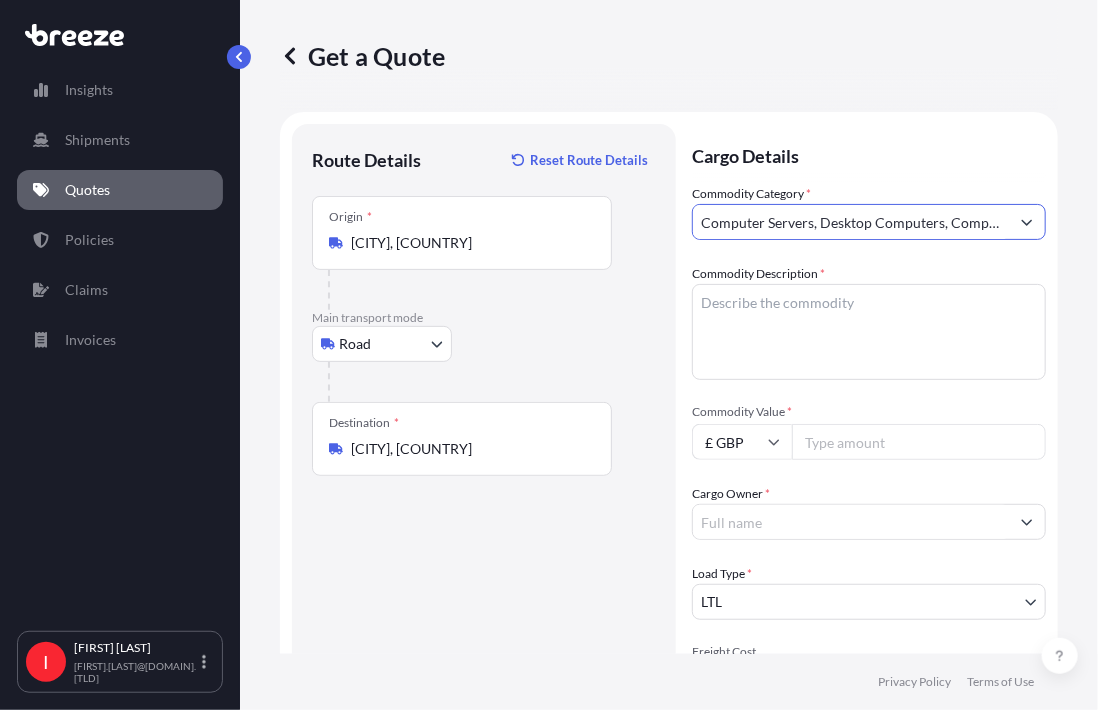 click on "Commodity Description *" at bounding box center (869, 332) 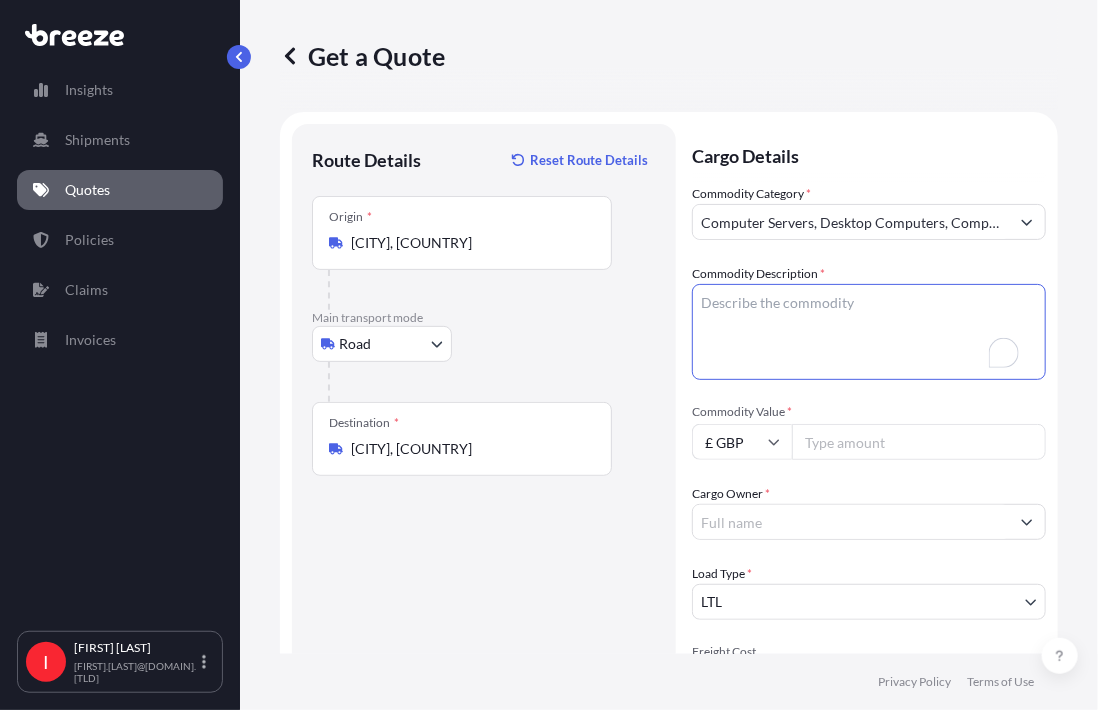 click on "Commodity Description *" at bounding box center (869, 332) 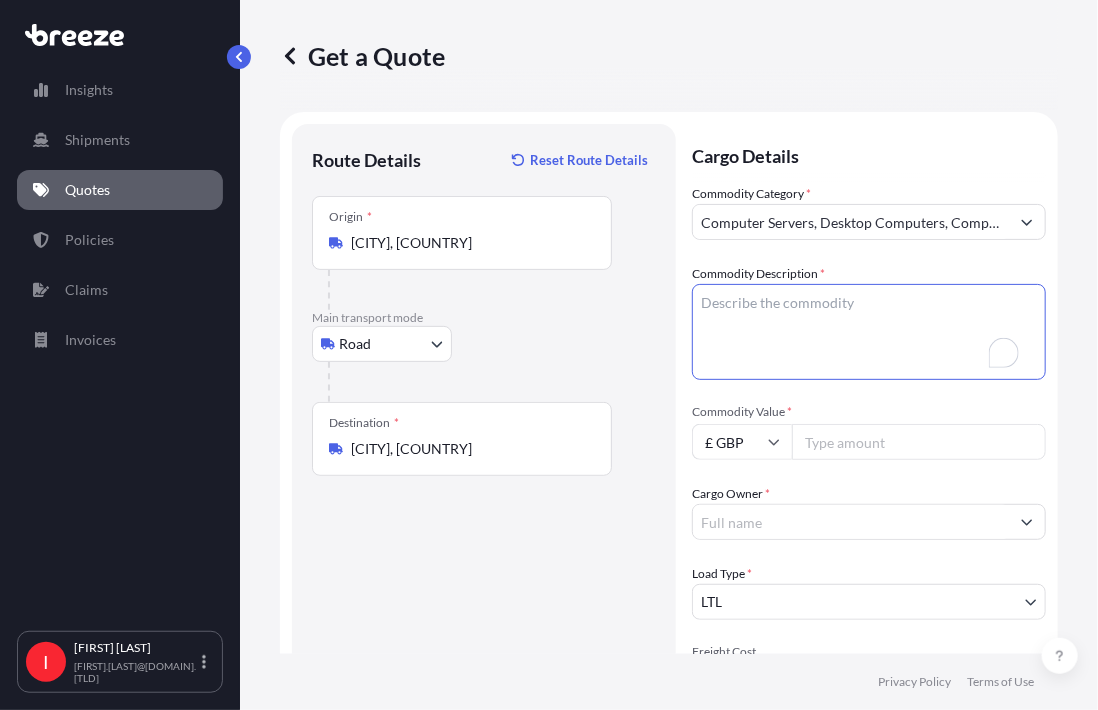 paste on "Boxes (Total 140)
<[PRODUCT_CODE]>
684 x 200 x 464 mm
9.5kg
40 boxes
<[PRODUCT_CODE]>
711 x 247 x 431 mm
10.6kg
100 boxes" 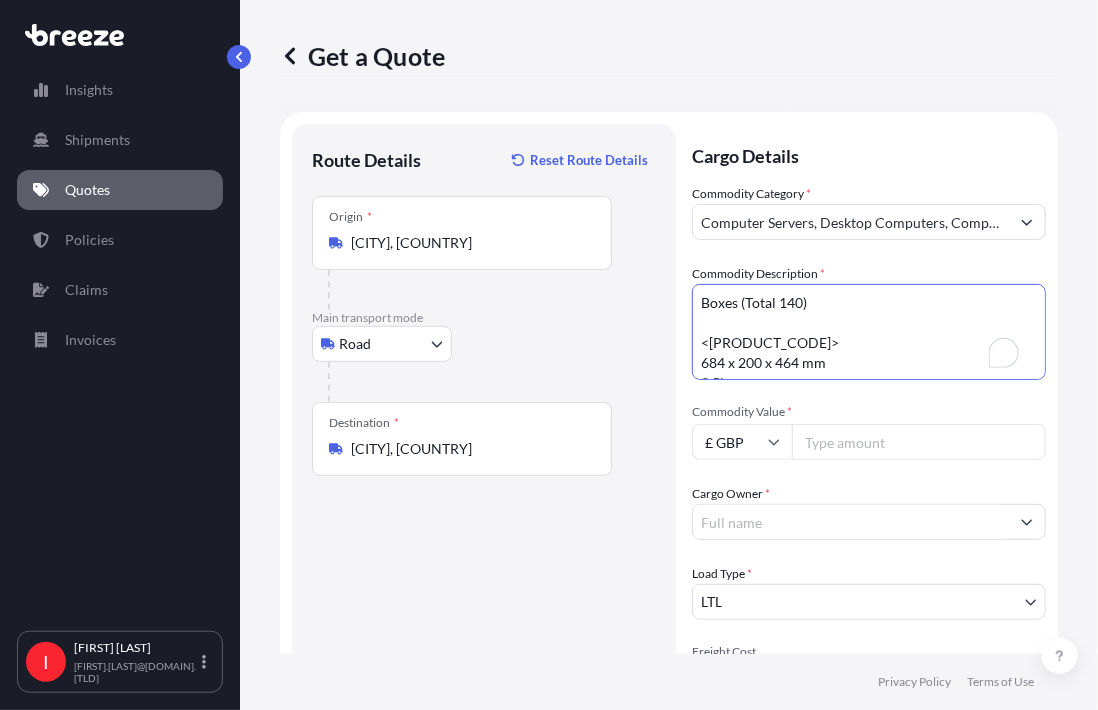 scroll, scrollTop: 132, scrollLeft: 0, axis: vertical 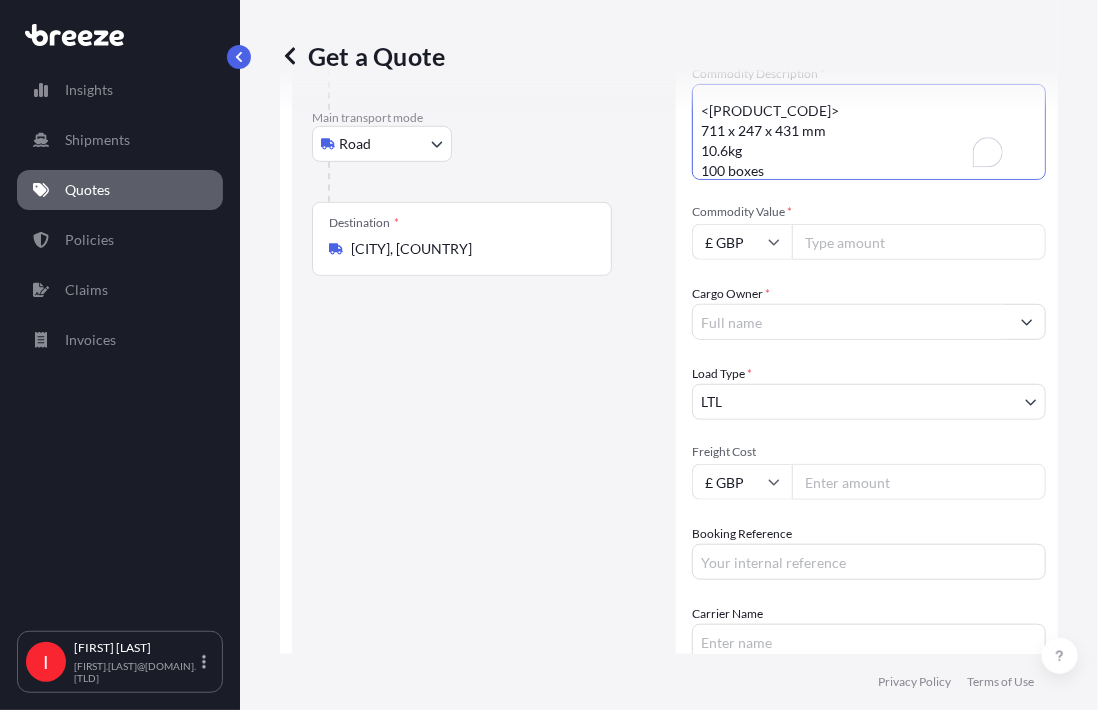 type on "Boxes (Total 140)
<[PRODUCT_CODE]>
684 x 200 x 464 mm
9.5kg
40 boxes
<[PRODUCT_CODE]>
711 x 247 x 431 mm
10.6kg
100 boxes" 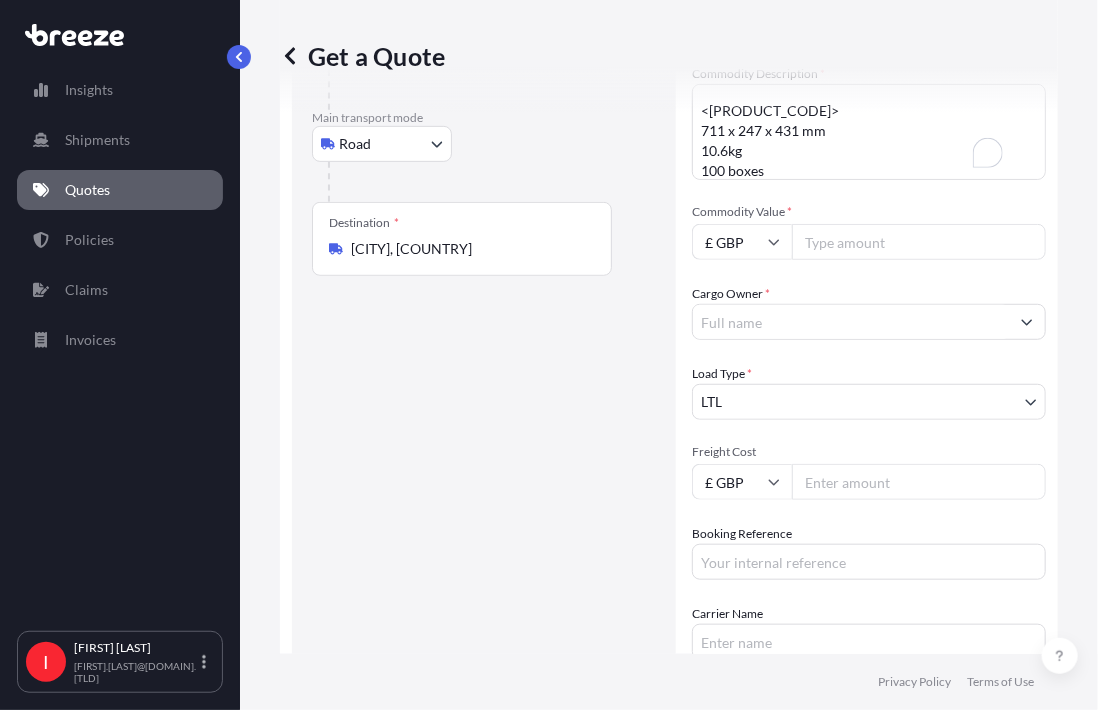 click on "Commodity Value   *" at bounding box center [919, 242] 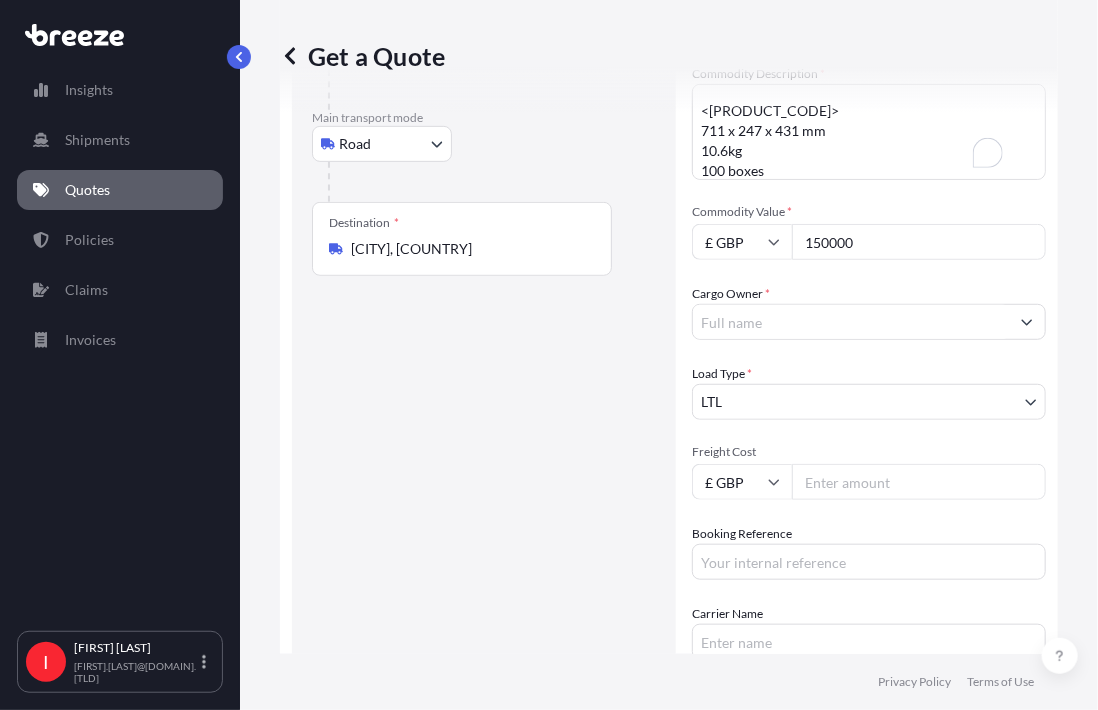 type on "150000" 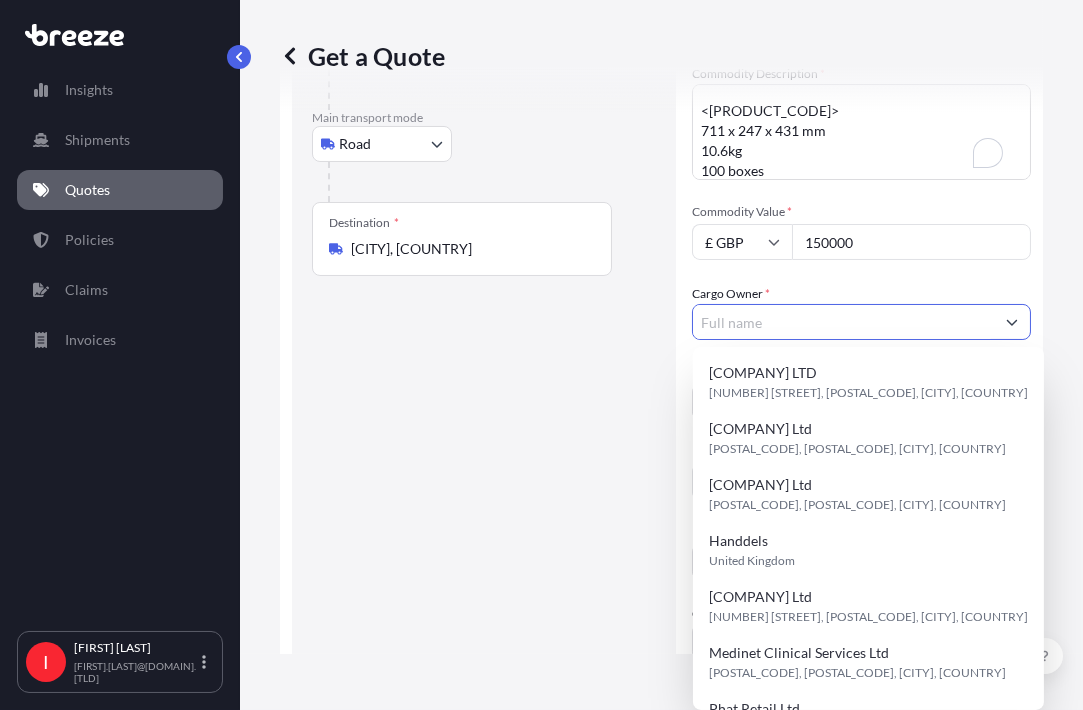 click on "Cargo Owner *" at bounding box center (843, 322) 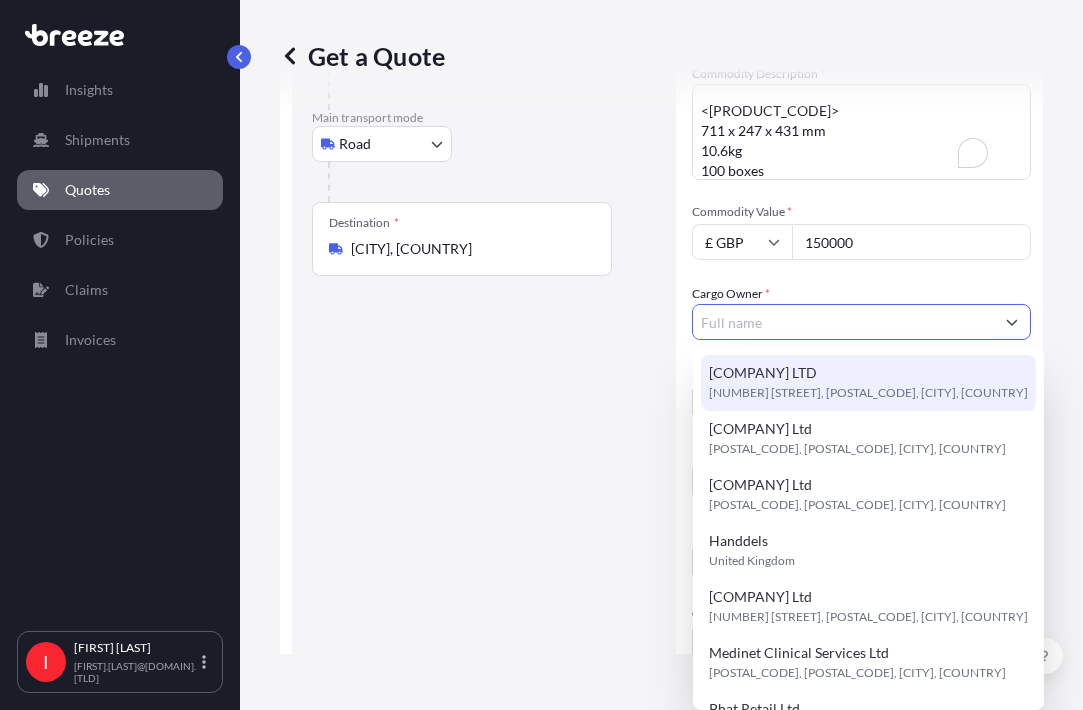 click on "[COMPANY] LTD" at bounding box center [763, 373] 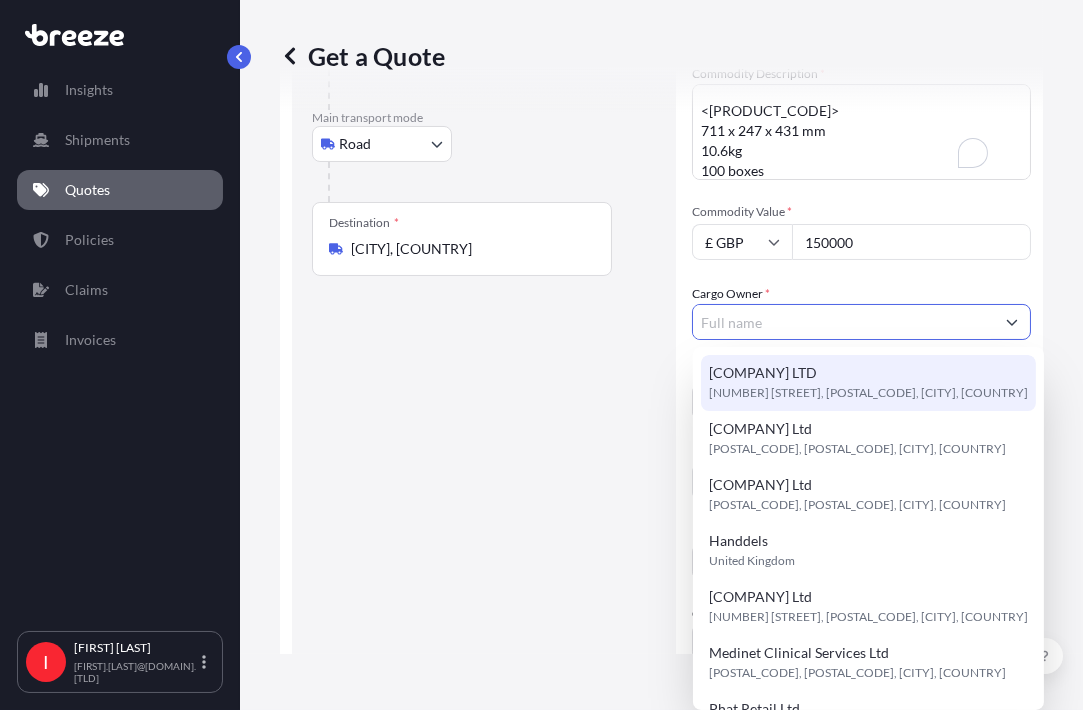 type on "[COMPANY] LTD" 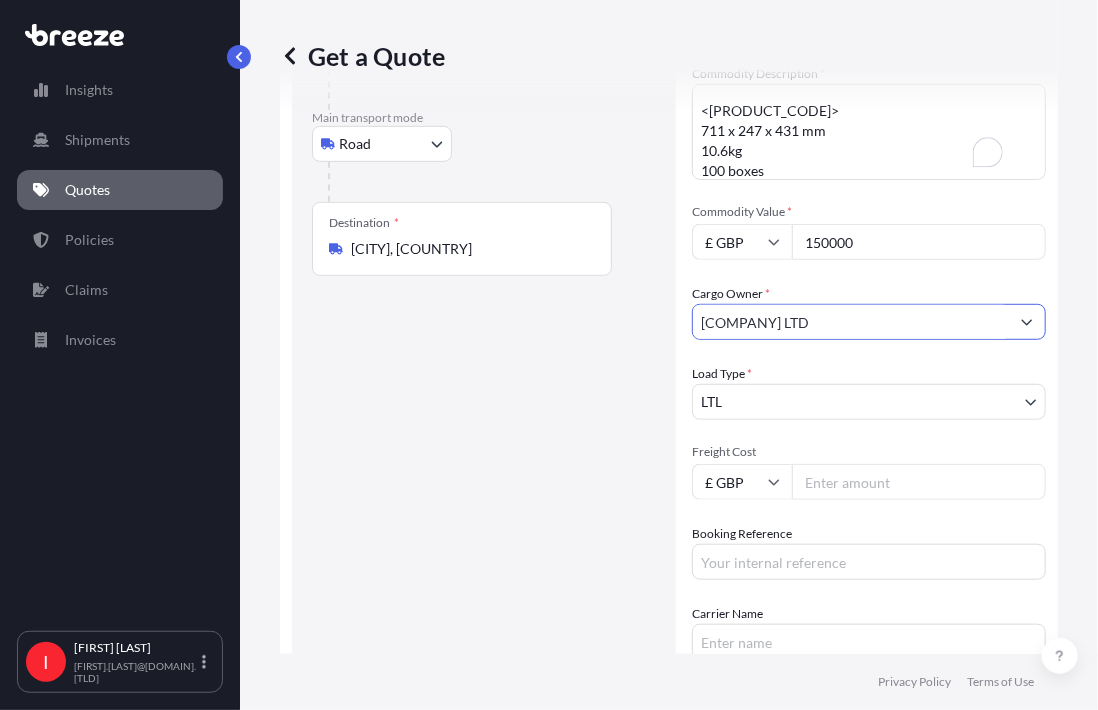 click on "9 options available.
Insights Shipments Quotes Policies Claims Invoices I [NAME] [LAST_NAME] Get a Quote Route Details Reset Route Details Place of loading Road Road Rail Origin * [CITY], [COUNTRY] Main transport mode Road Sea Air Road Rail Destination * [CITY], [COUNTRY] Road Road Rail Place of Discharge Cargo Details Commodity Category * Computer Servers, Desktop Computers, Computer Parts, Peripherals Commodity Description * Boxes (Total 140)
<[PRODUCT_CODE]>
684 x 200 x 464 mm
9.5kg
40 boxes
<[PRODUCT_CODE]>
711 x 247 x 431 mm
10.6kg
100 boxes Commodity Value * £ GBP 150000 Cargo Owner * [COMPANY] LTD Load Type * LTL LTL FTL Freight Cost £ GBP Booking Reference Carrier Name Special Conditions Hazardous Temperature Controlled Fragile Livestock Bulk Cargo Bagged Goods Used Goods Get a Quote Privacy Policy Terms of Use
0" at bounding box center [549, 355] 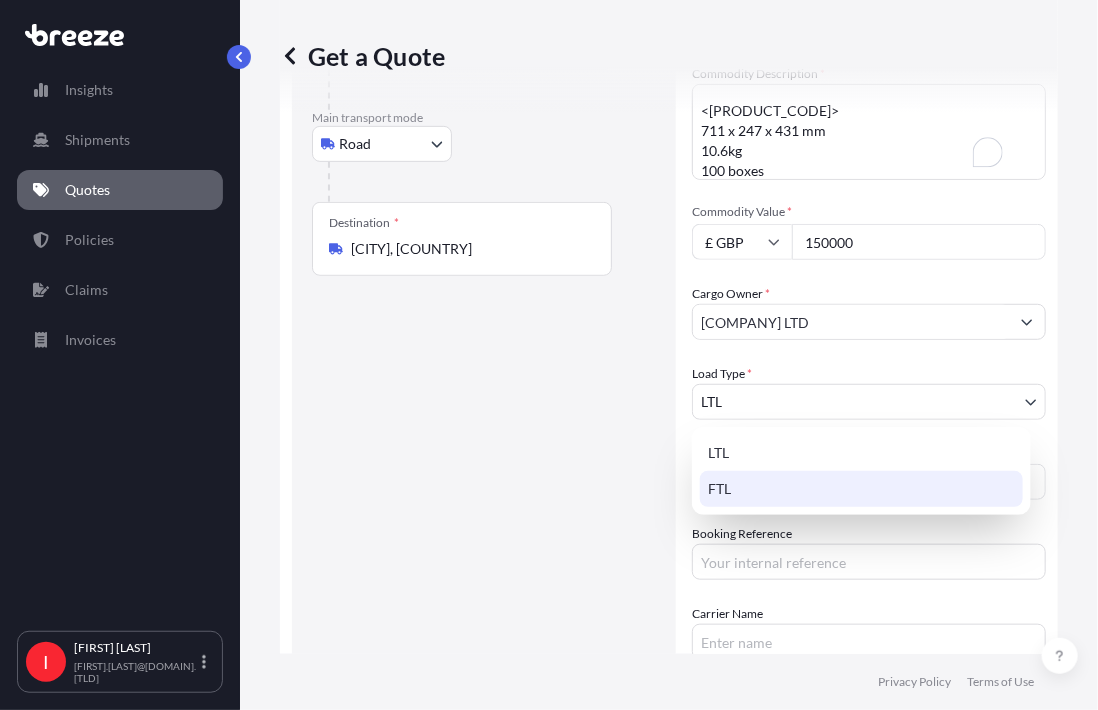 click on "FTL" at bounding box center (861, 489) 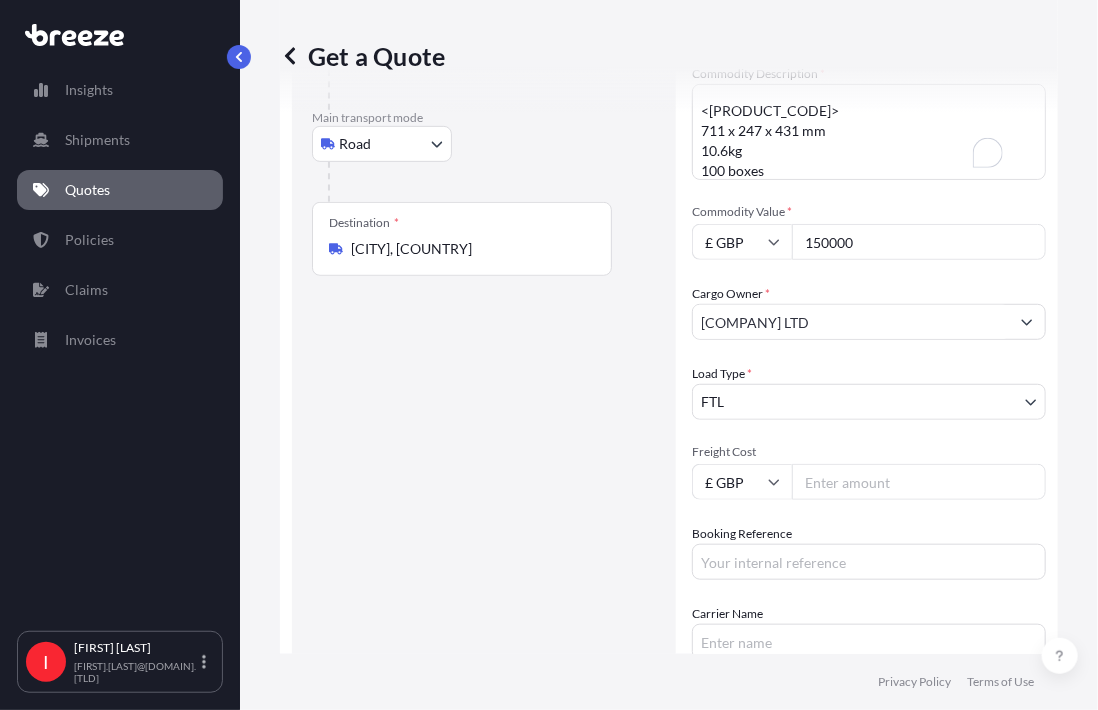 click on "Freight Cost" at bounding box center (919, 482) 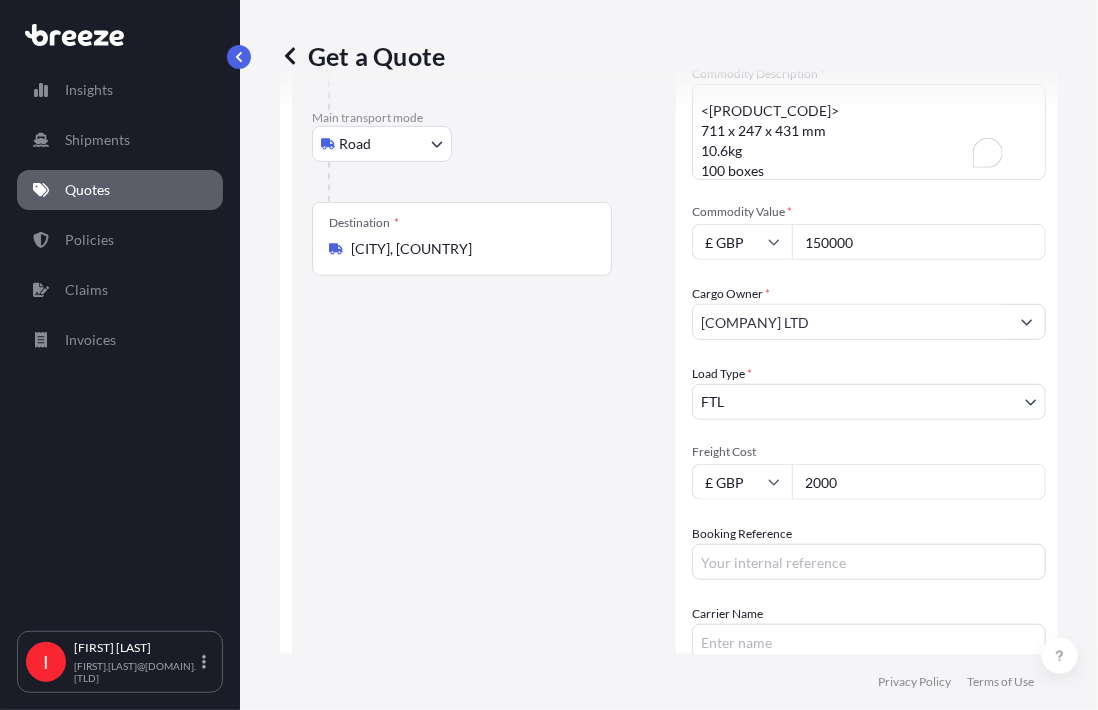 scroll, scrollTop: 301, scrollLeft: 0, axis: vertical 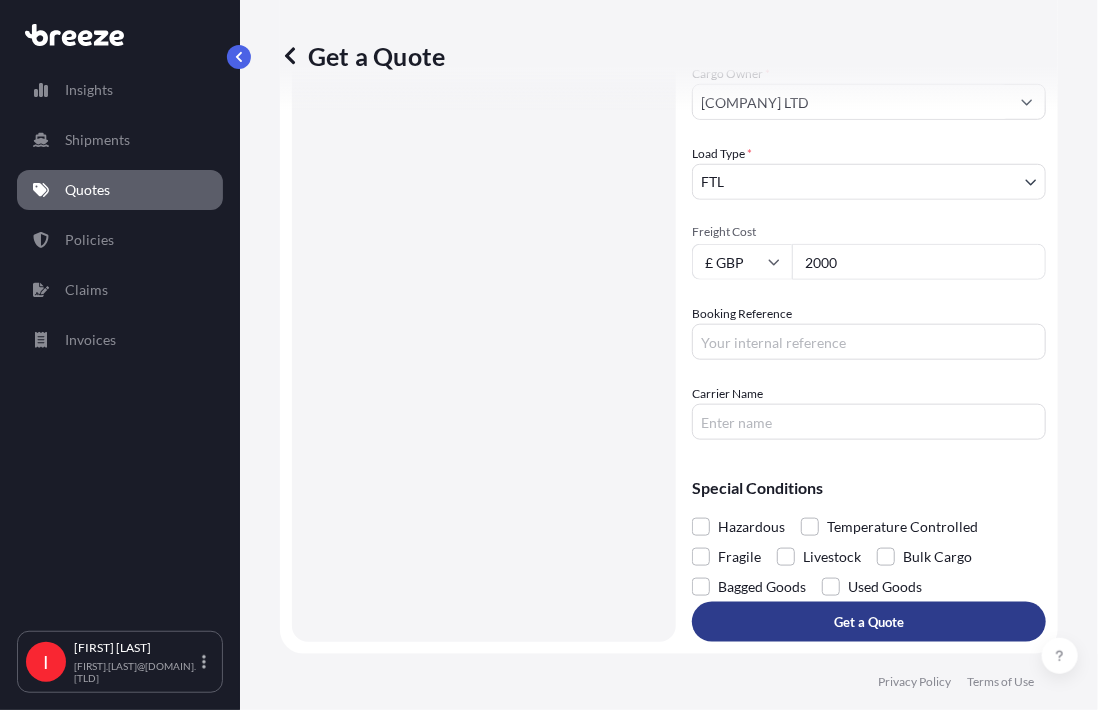 type on "2000" 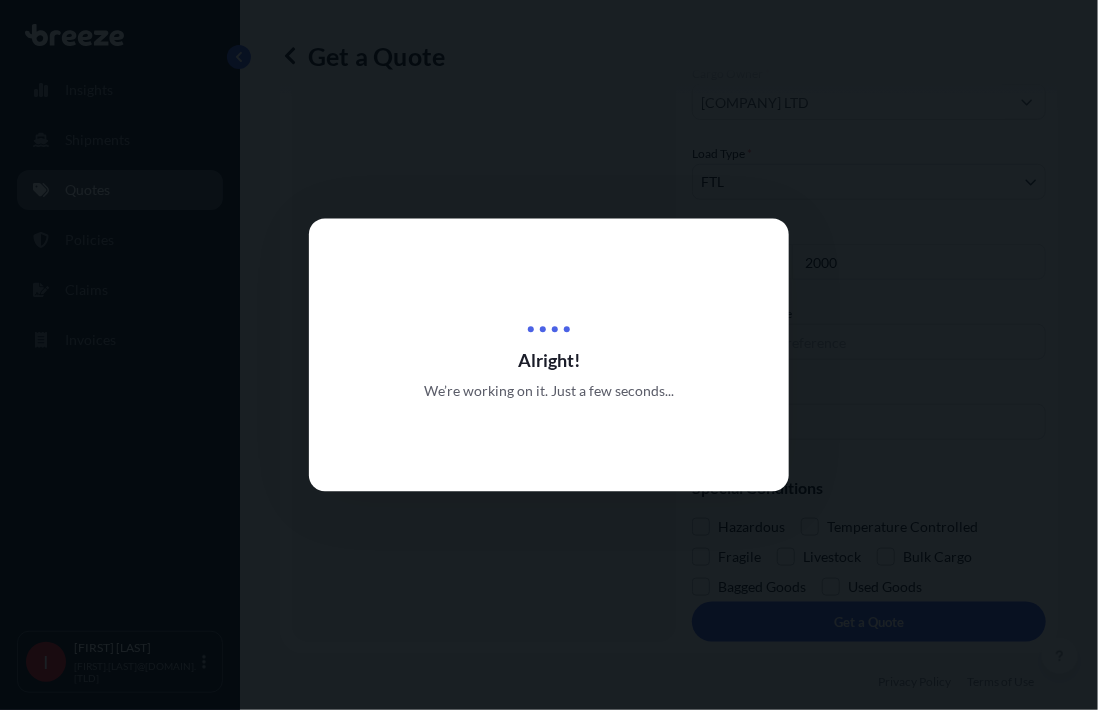 scroll, scrollTop: 0, scrollLeft: 0, axis: both 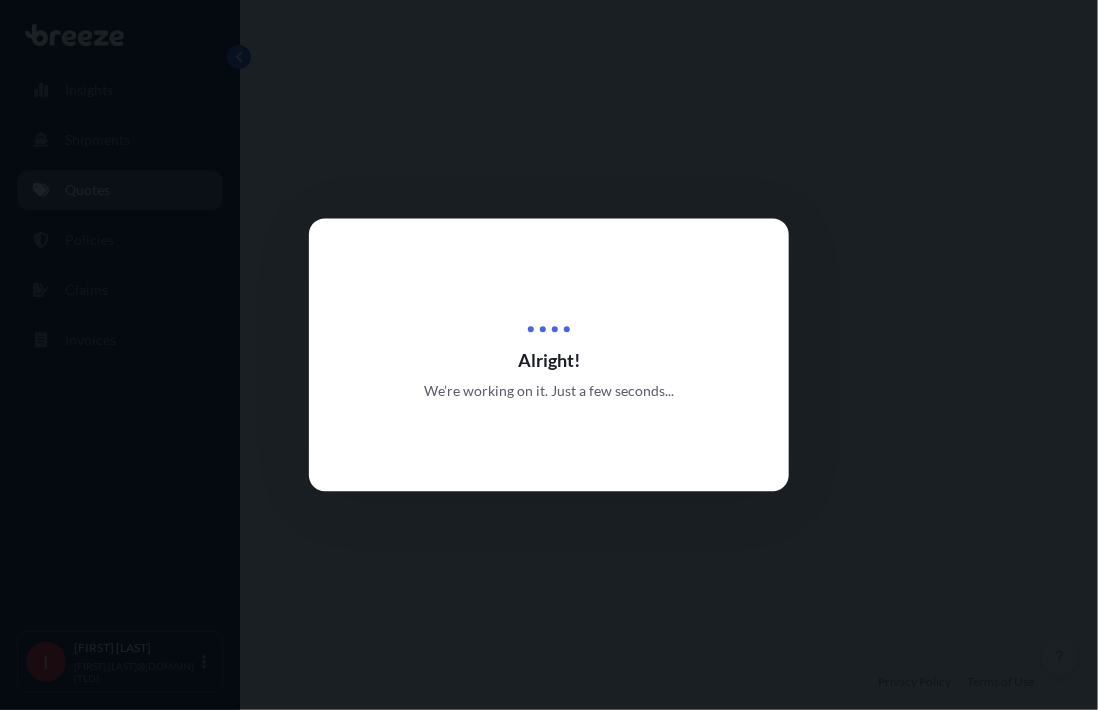 select on "Road" 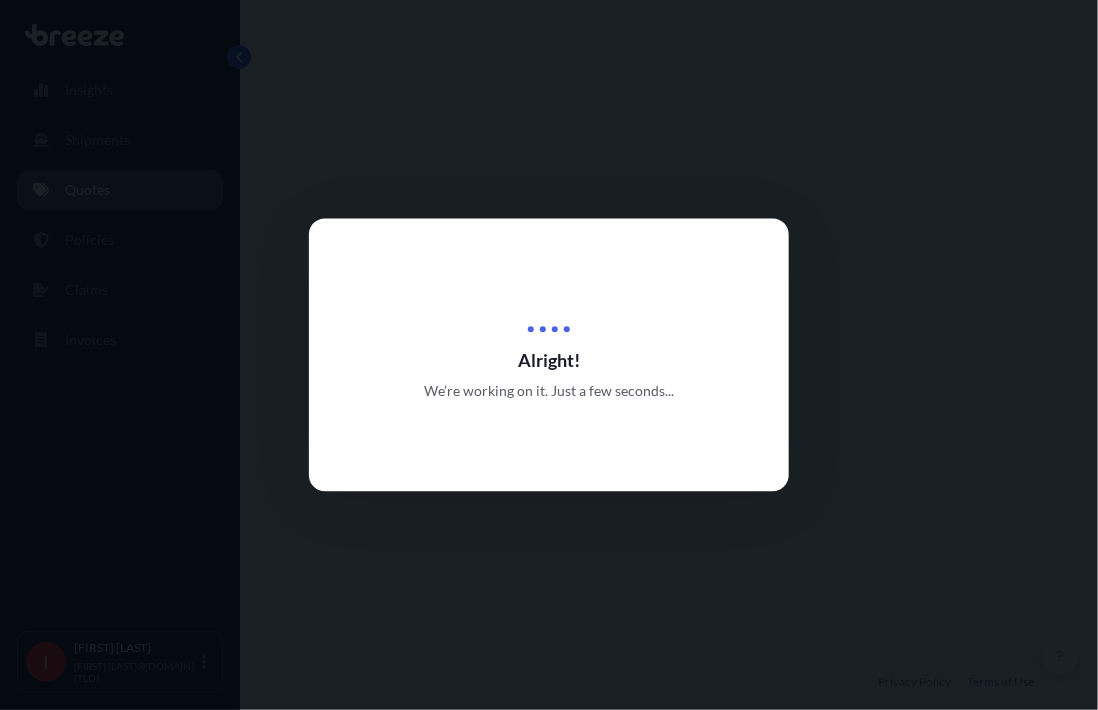 select on "2" 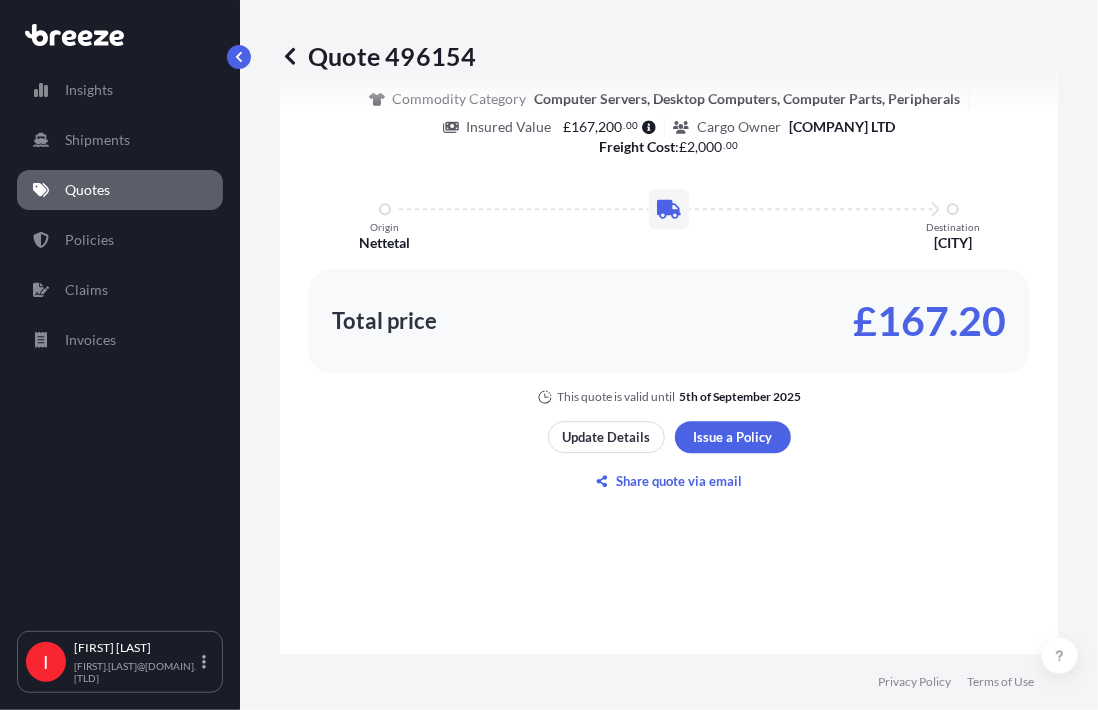 scroll, scrollTop: 1593, scrollLeft: 0, axis: vertical 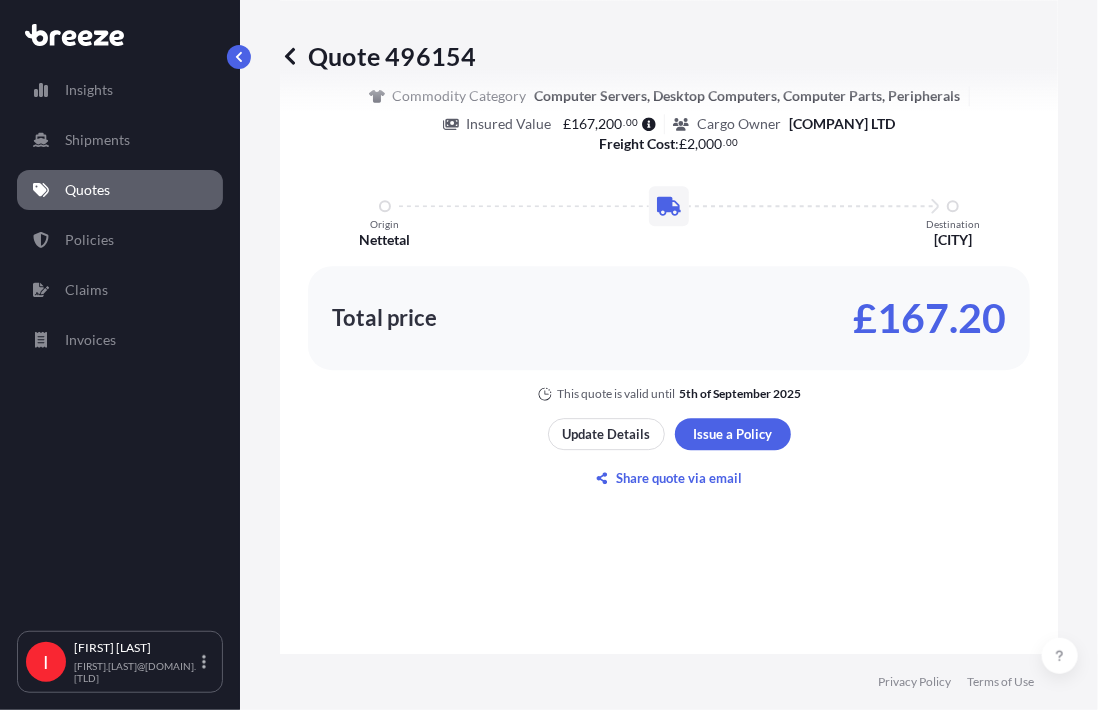 click 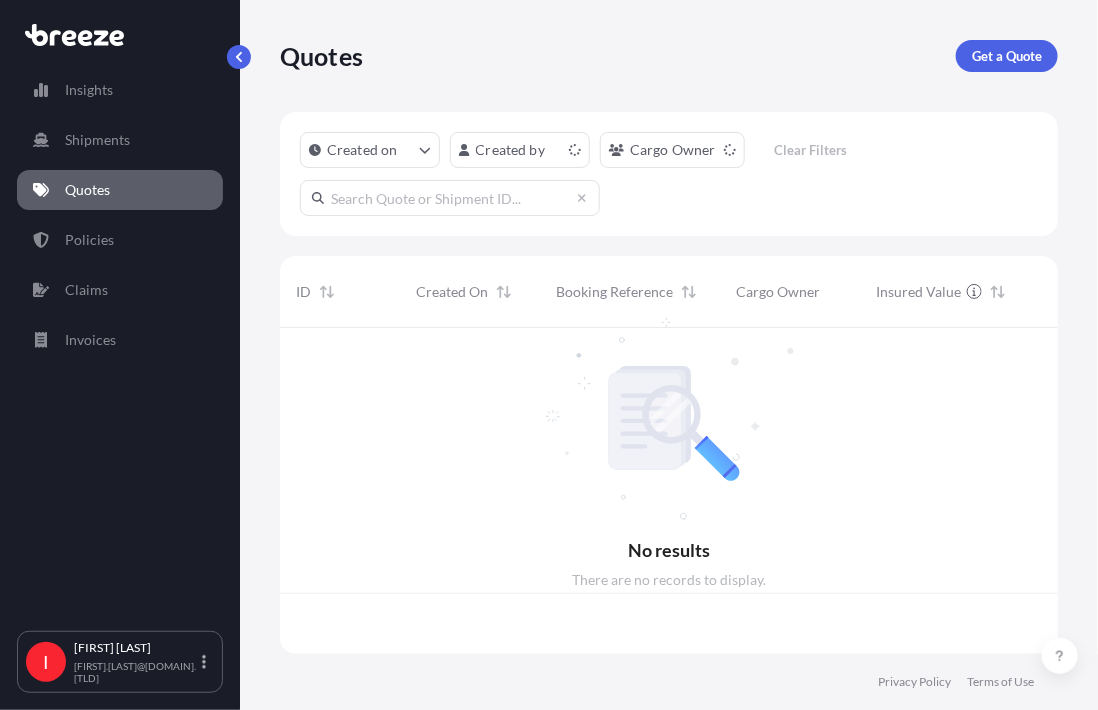 scroll, scrollTop: 0, scrollLeft: 0, axis: both 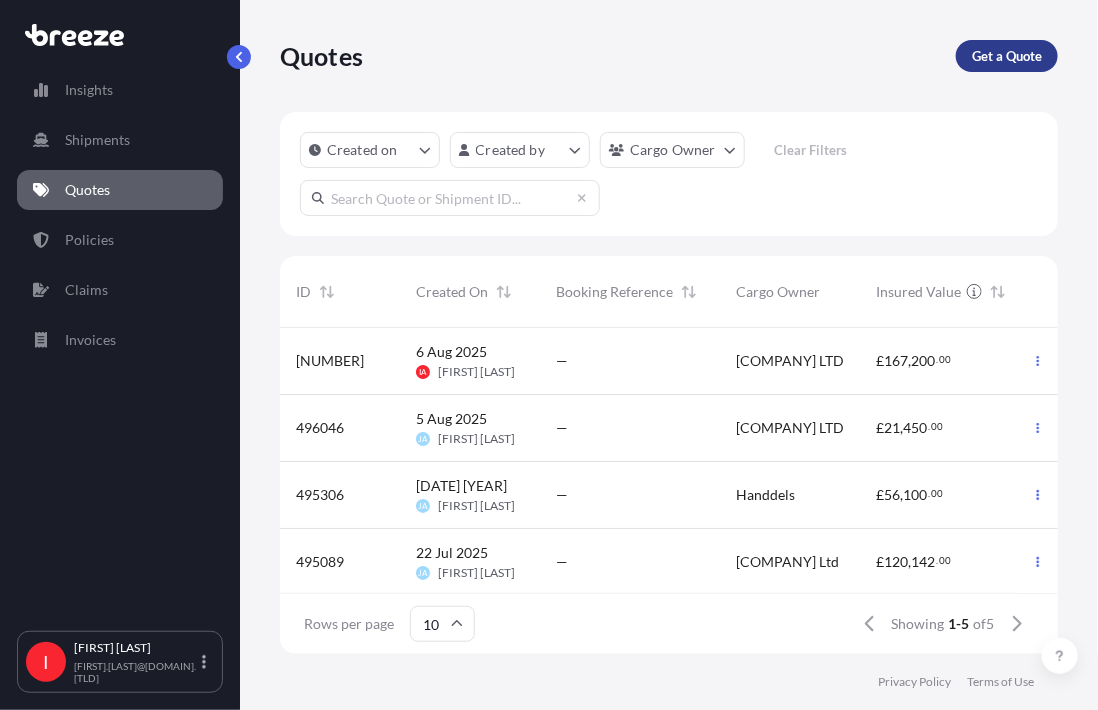 click on "Get a Quote" at bounding box center (1007, 56) 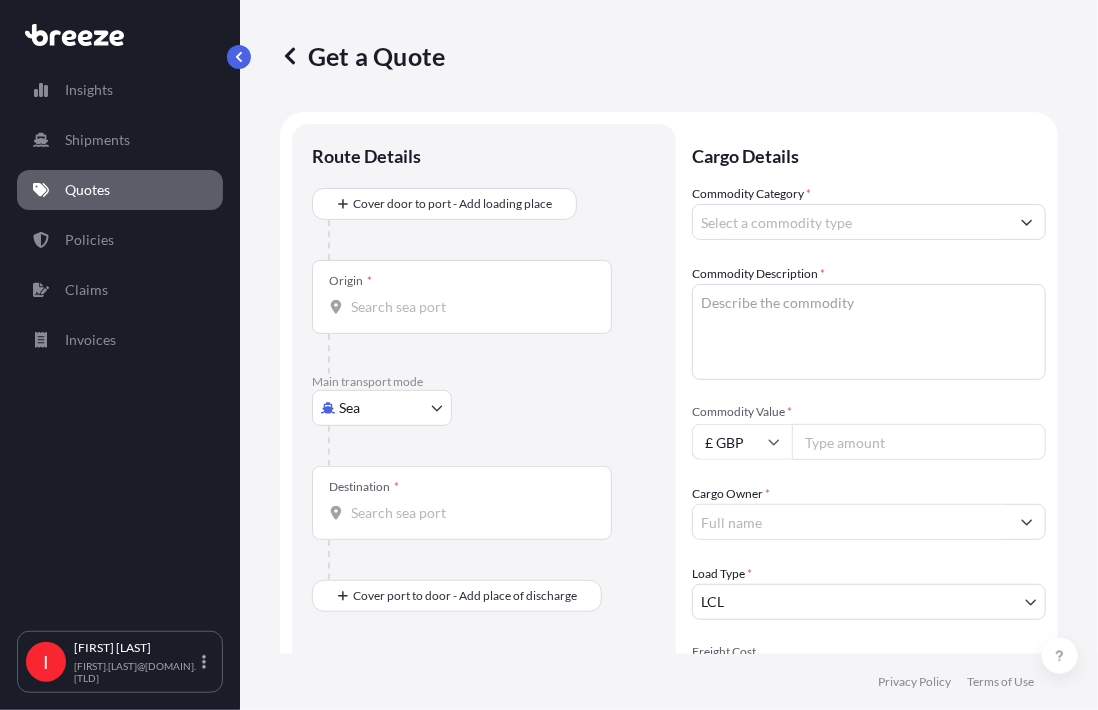 scroll, scrollTop: 32, scrollLeft: 0, axis: vertical 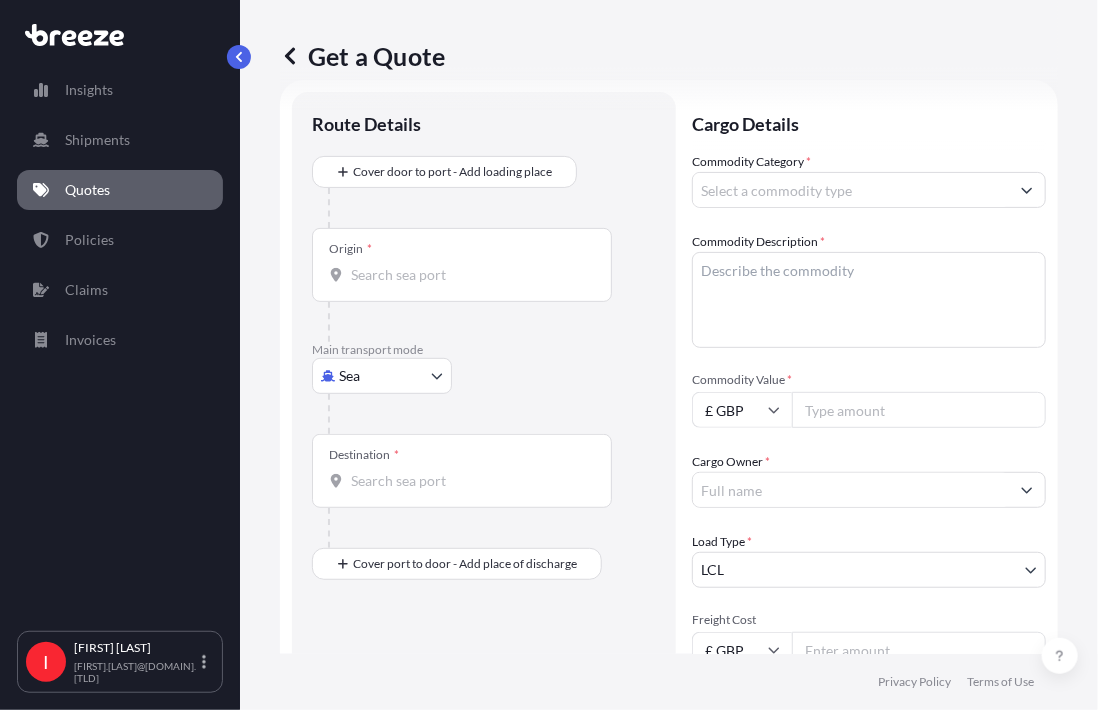 click on "Origin *" at bounding box center [469, 275] 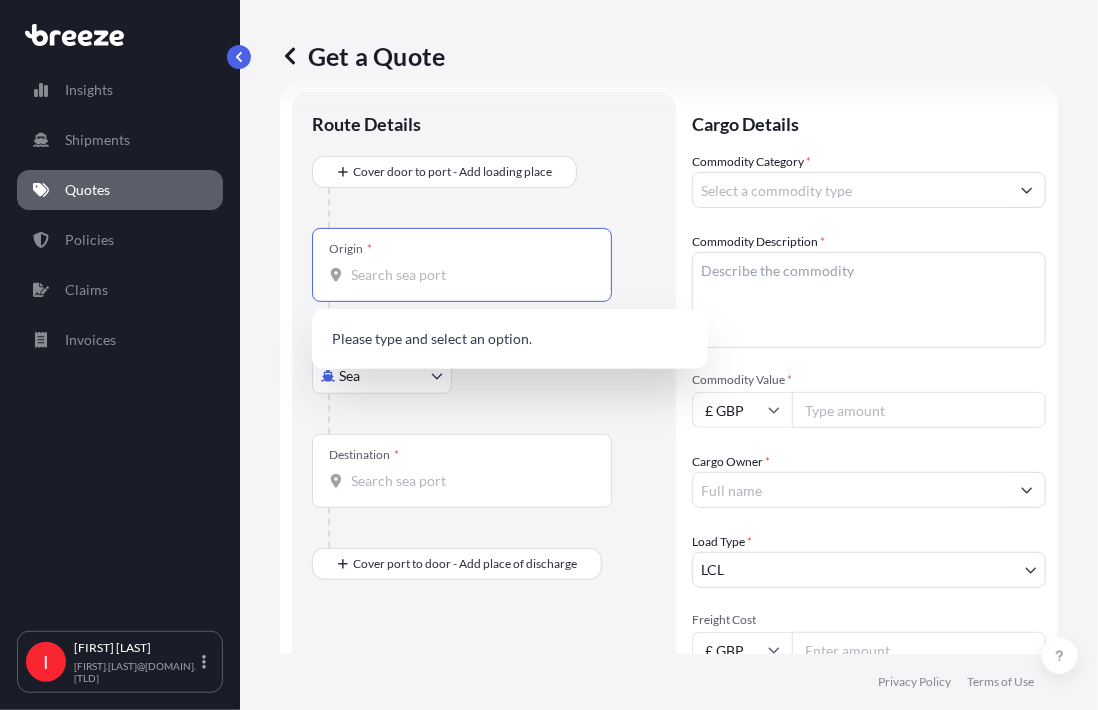 click on "Commodity Category *" at bounding box center (851, 190) 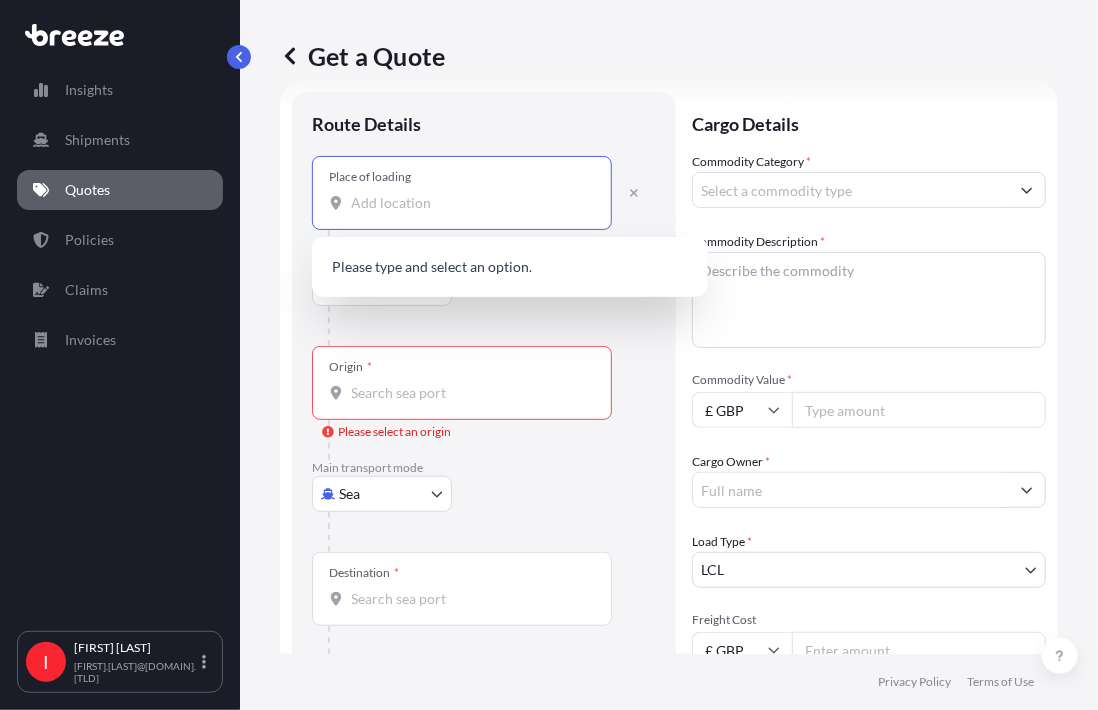 click on "Place of loading" at bounding box center (469, 203) 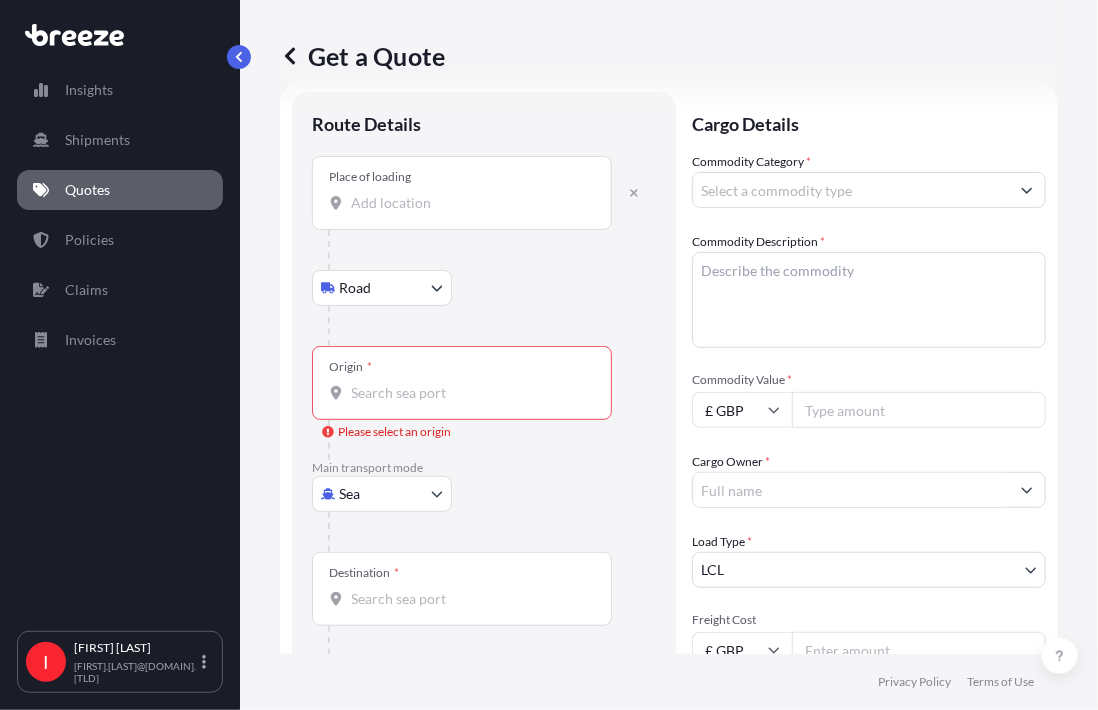 click on "Place of loading" at bounding box center [469, 203] 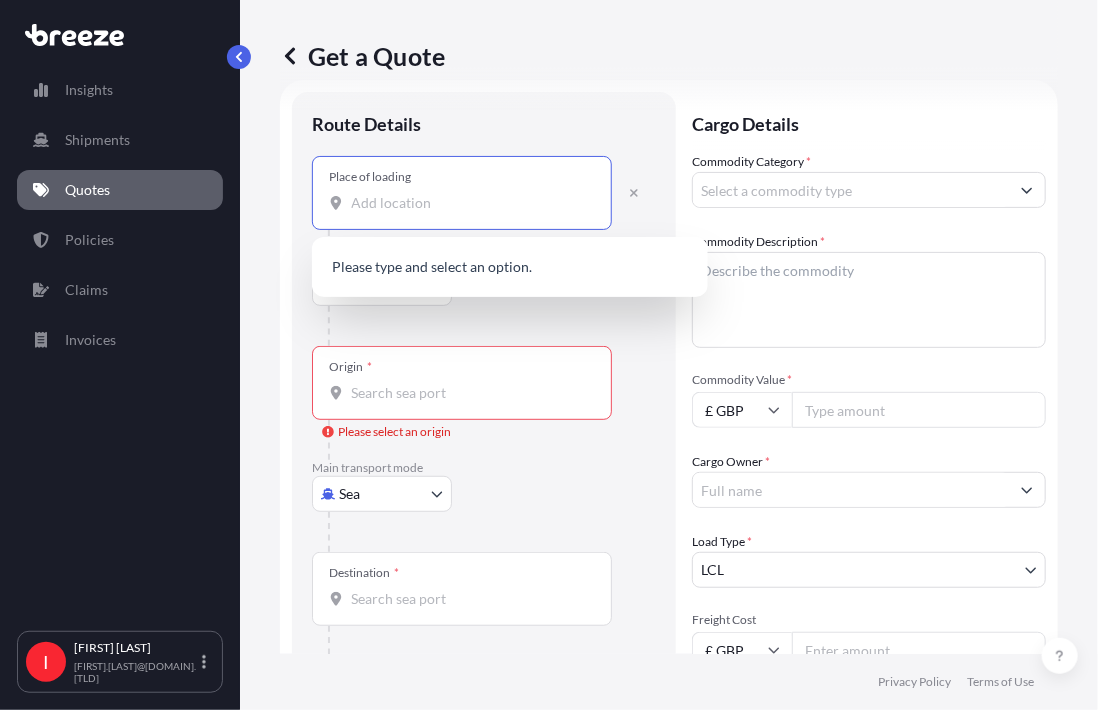 paste on "[CITY]" 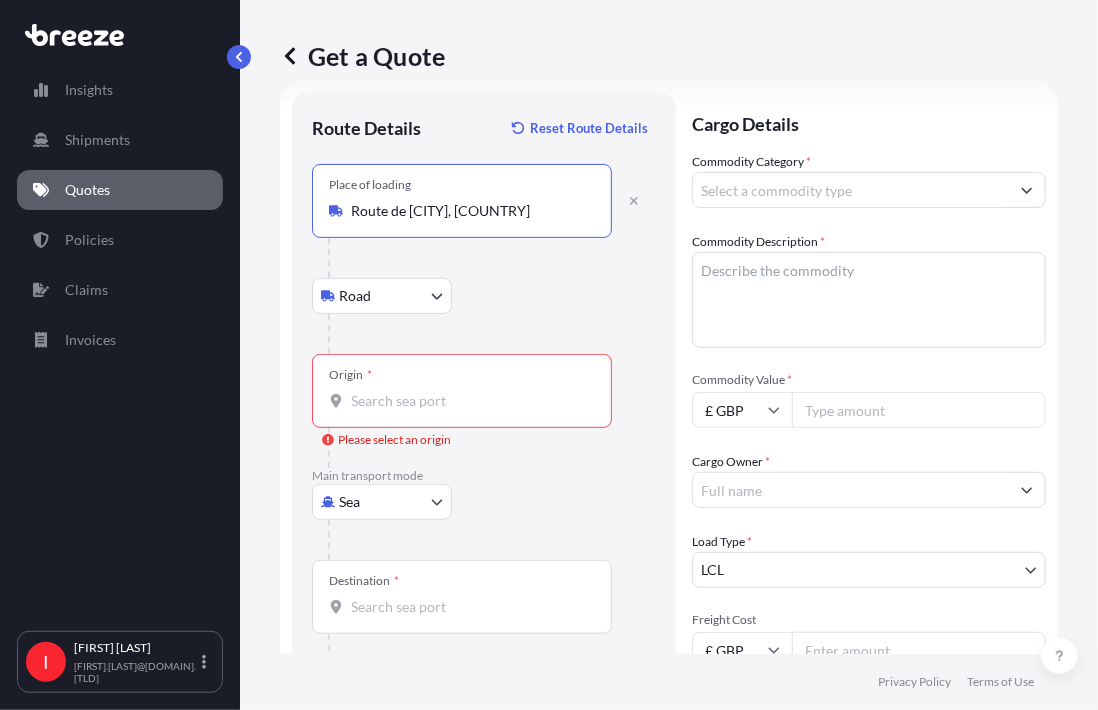 type on "Route de [CITY], [COUNTRY]" 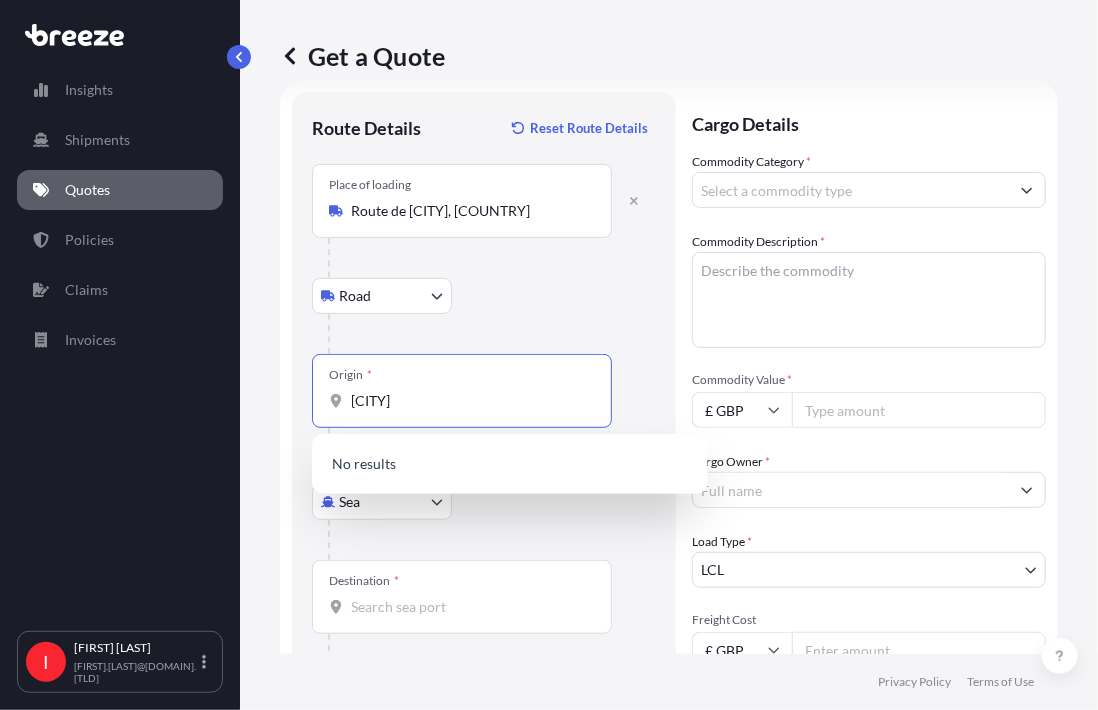 type on "[CITY]" 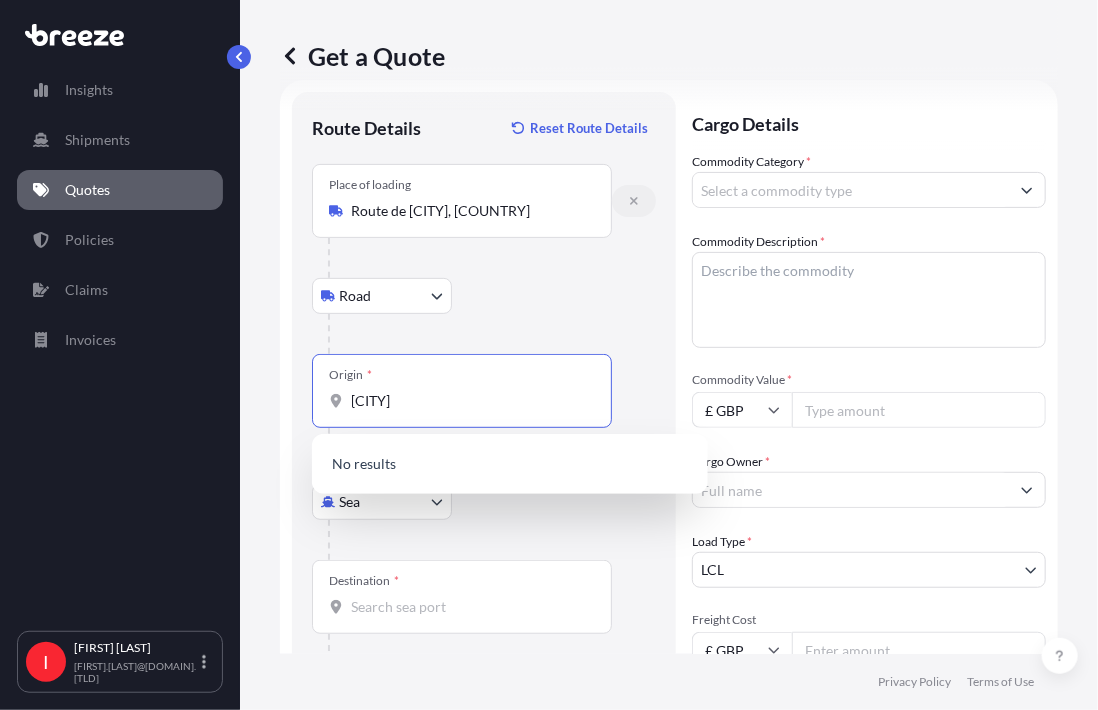 click at bounding box center (634, 201) 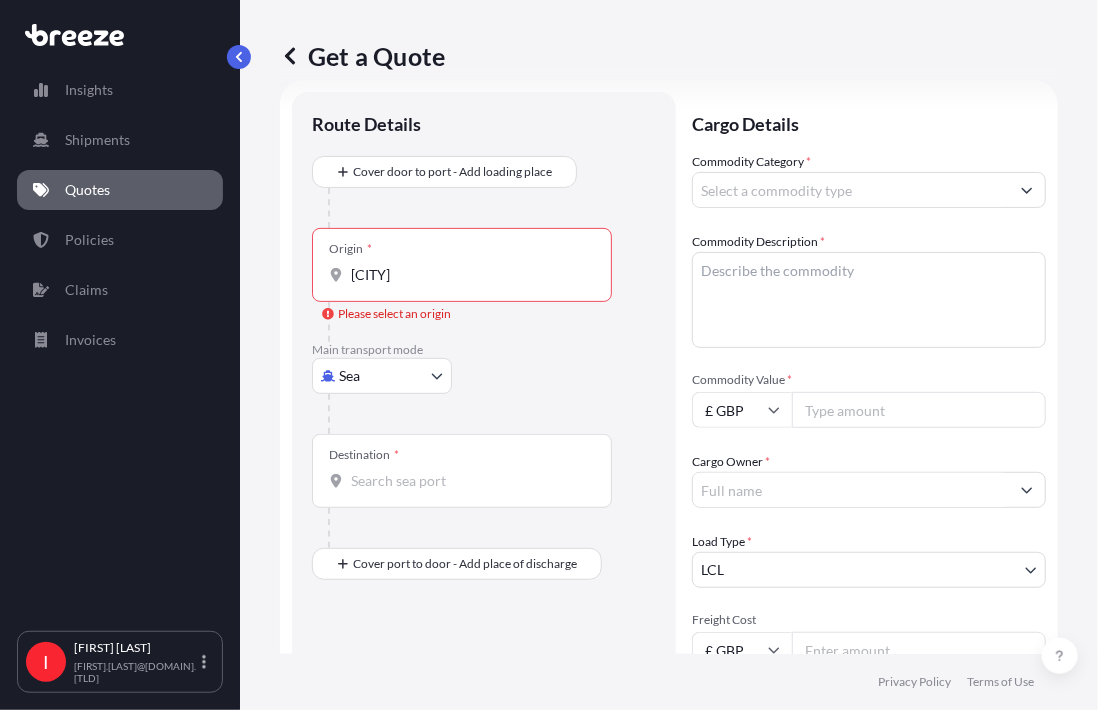 click on "0 options available.
Insights Shipments Quotes Policies Claims Invoices I Iain   Andre [EMAIL] Get a Quote Route Details Reset Route Details Place of loading [CITY], [COUNTRY] Road Road Rail Origin * [CITY] Please select an origin Main transport mode Sea Sea Air Road Rail Destination * Cover port to door - Add place of discharge Road Road Rail Place of Discharge Cargo Details Commodity Category * Commodity Description * Commodity Value   * £ GBP Cargo Owner * Load Type * LCL LCL FCL Freight Cost   £ GBP Booking Reference Vessel Name Special Conditions Hazardous Temperature Controlled Fragile Livestock Bulk Cargo Bagged Goods Used Goods Get a Quote Privacy Policy Terms of Use
0" at bounding box center [549, 355] 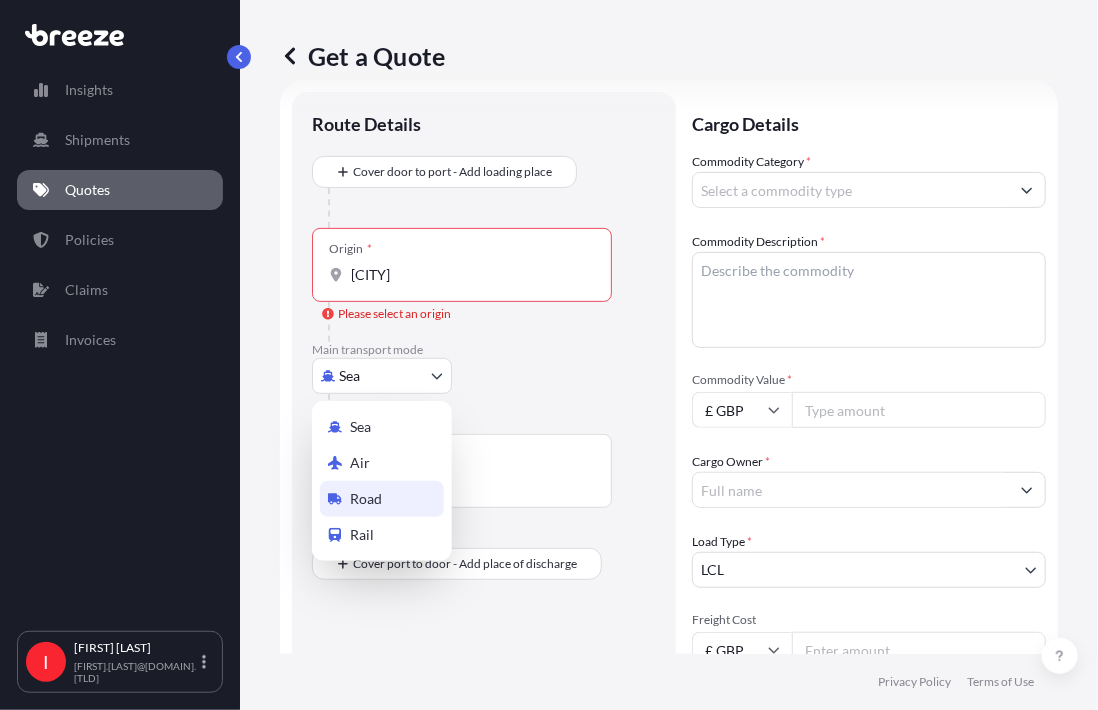 click on "Road" at bounding box center (366, 499) 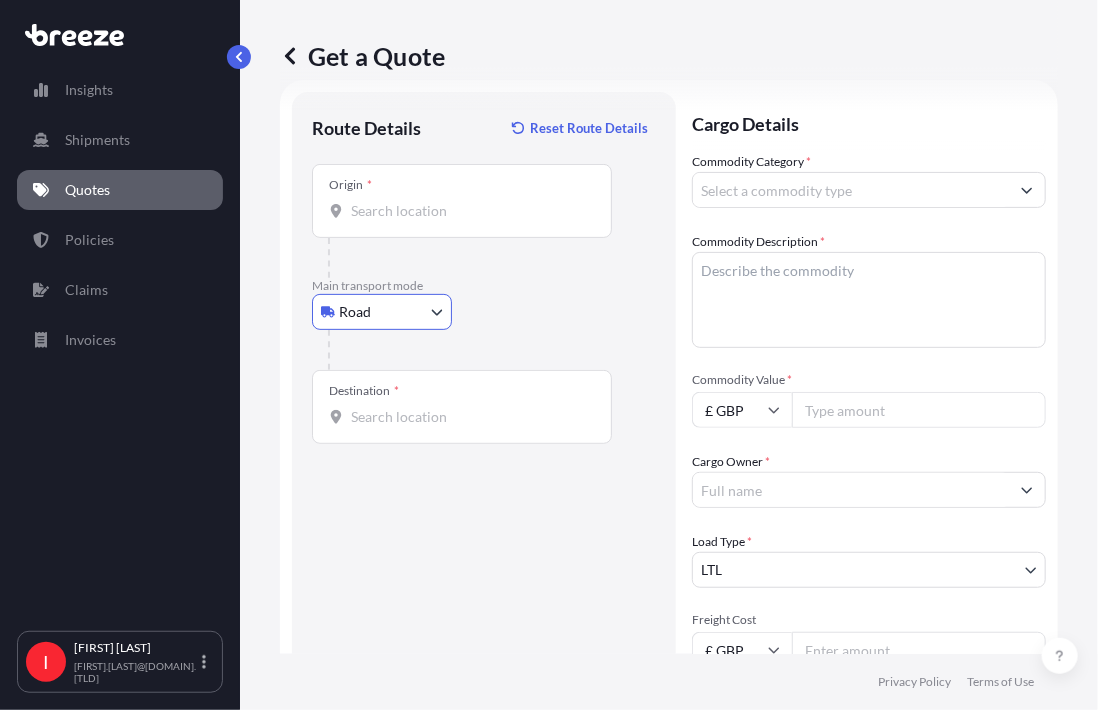 click on "Origin *" at bounding box center [469, 211] 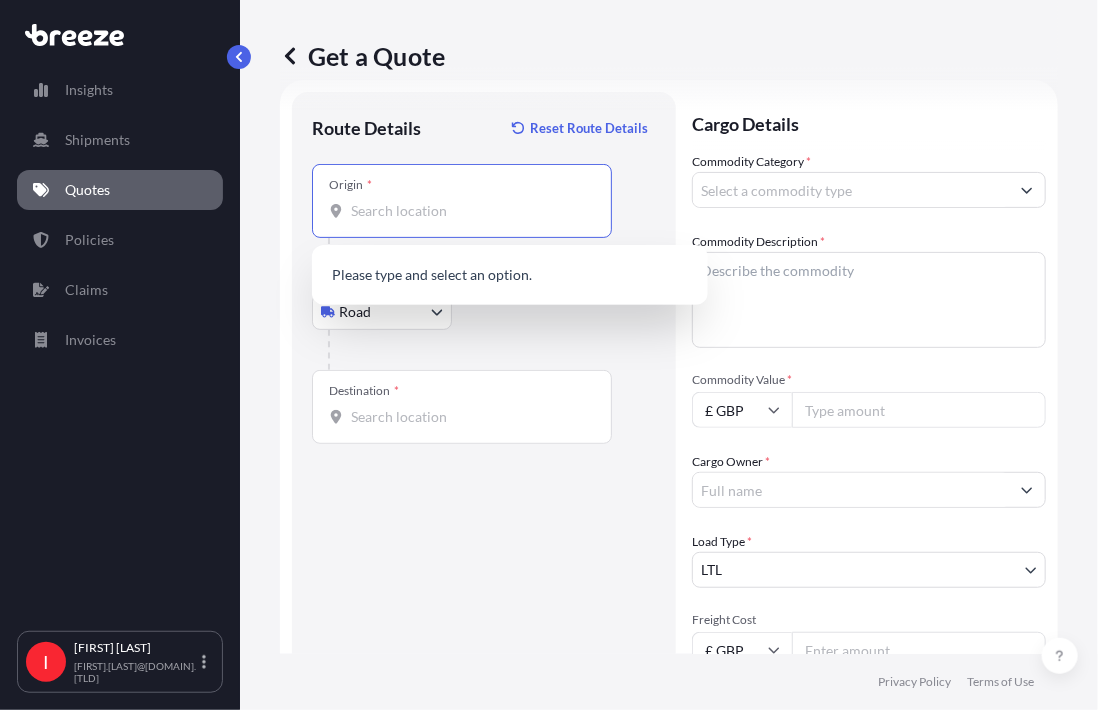paste on "[CITY]" 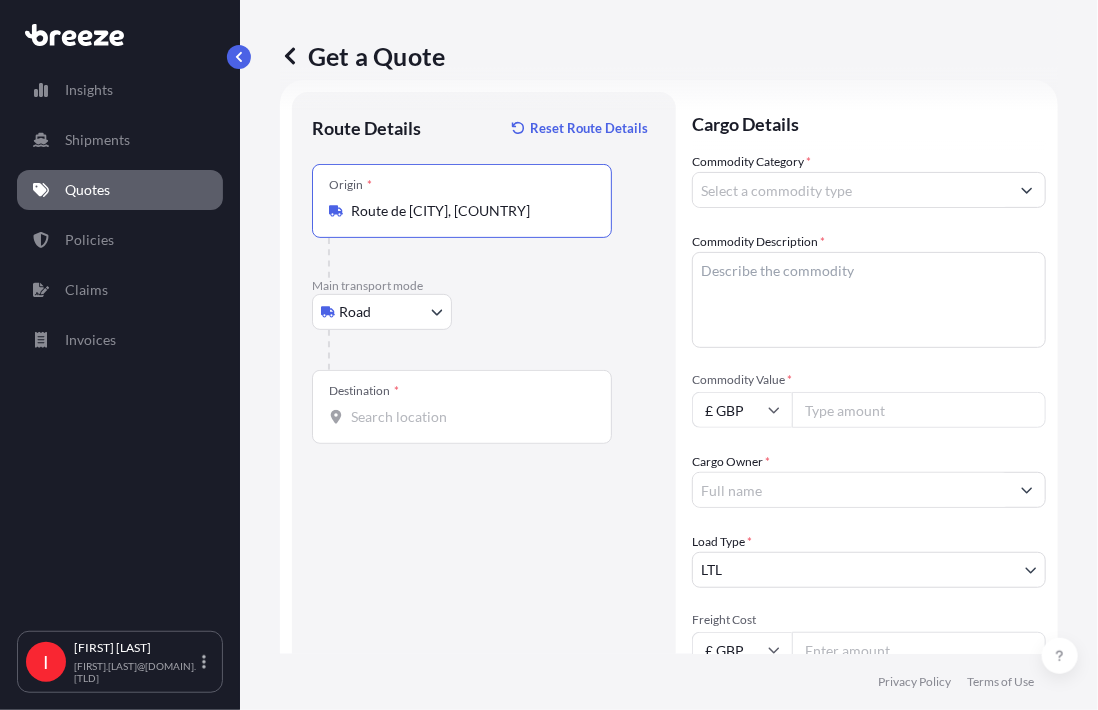 type on "Route de [CITY], [COUNTRY]" 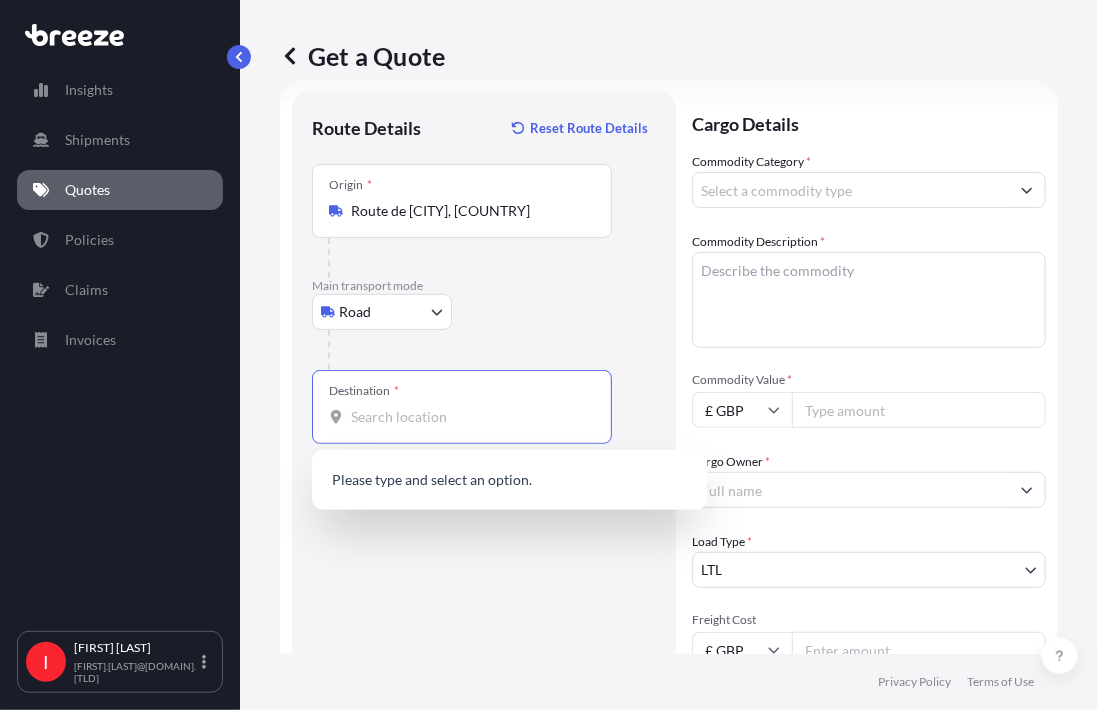 click on "Destination *" at bounding box center (469, 417) 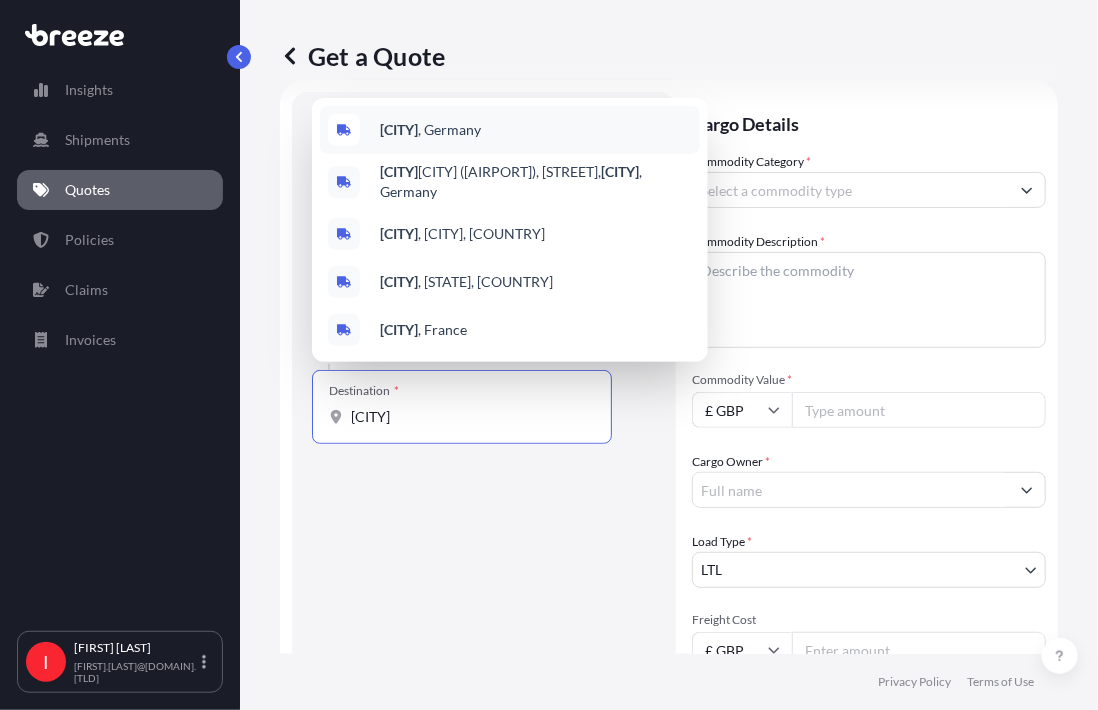click on "[CITY] , [COUNTRY]" at bounding box center (510, 130) 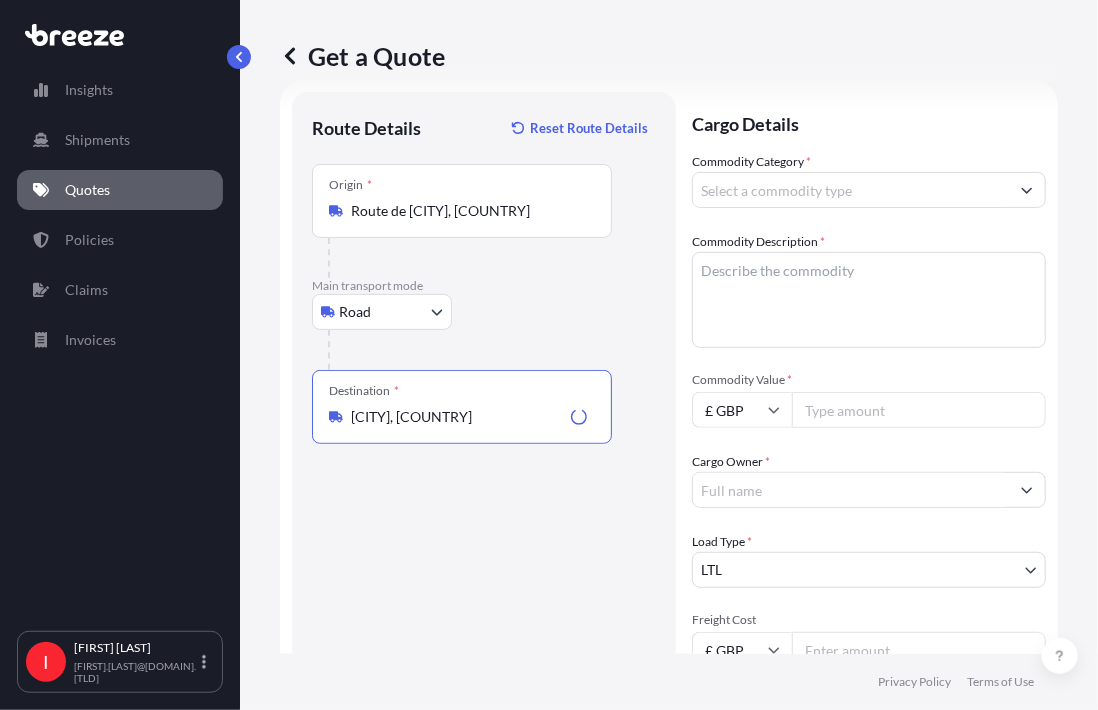 type on "[CITY], [COUNTRY]" 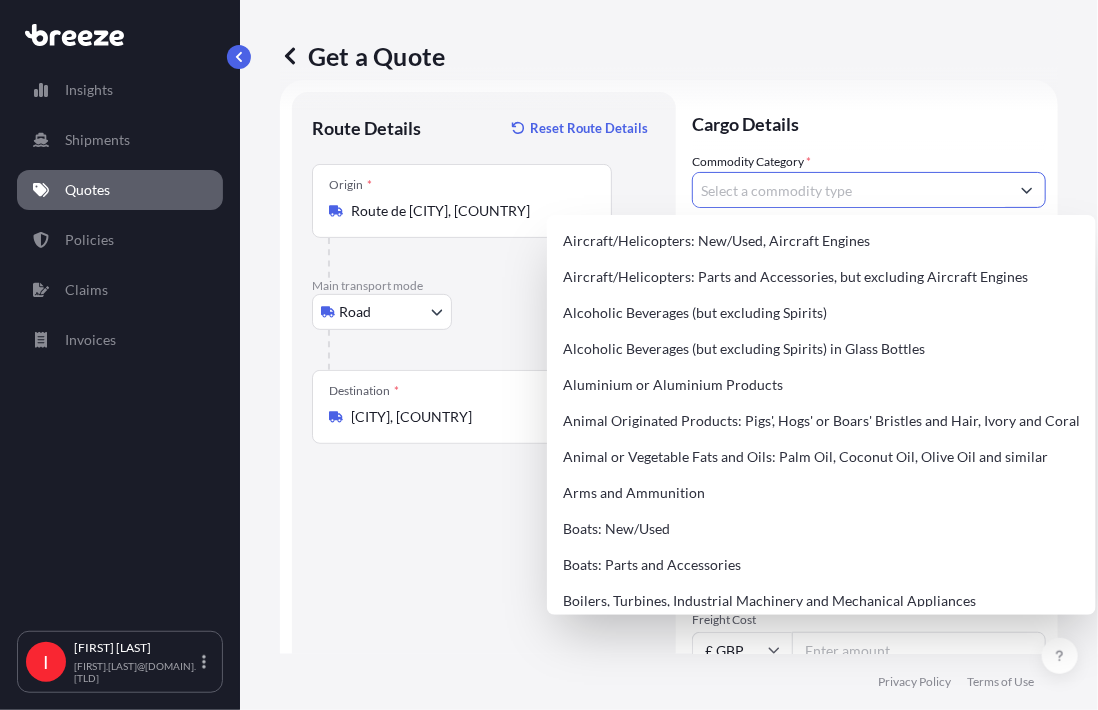 click on "Commodity Category *" at bounding box center [851, 190] 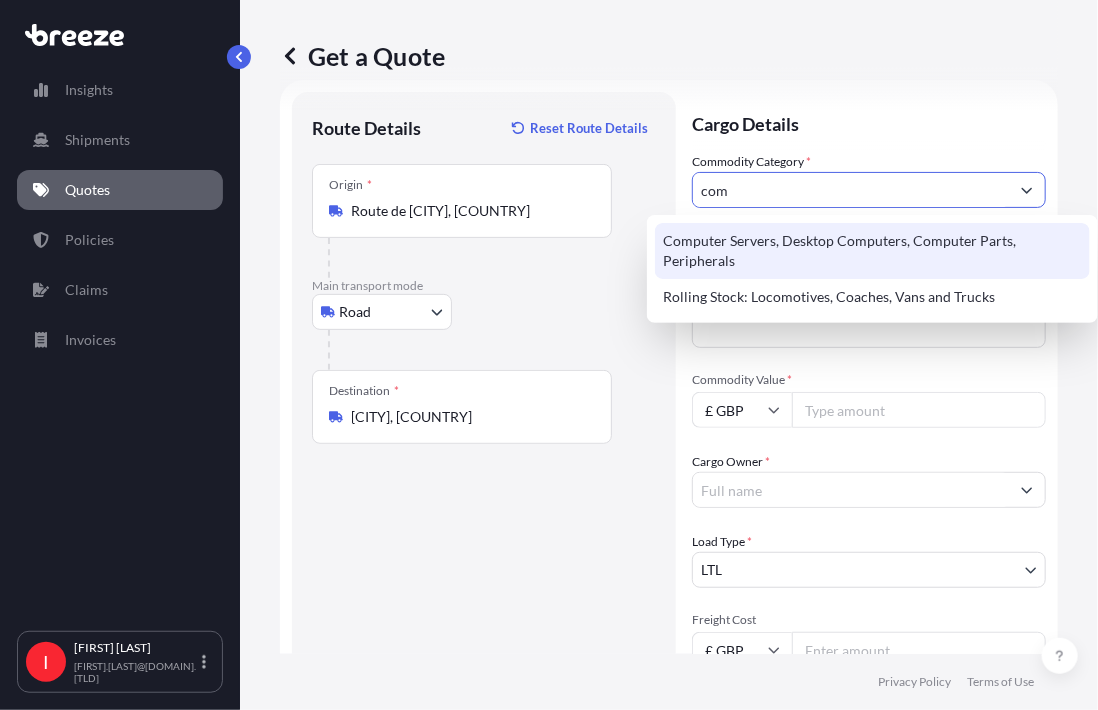 click on "Computer Servers, Desktop Computers, Computer Parts, Peripherals" at bounding box center (872, 251) 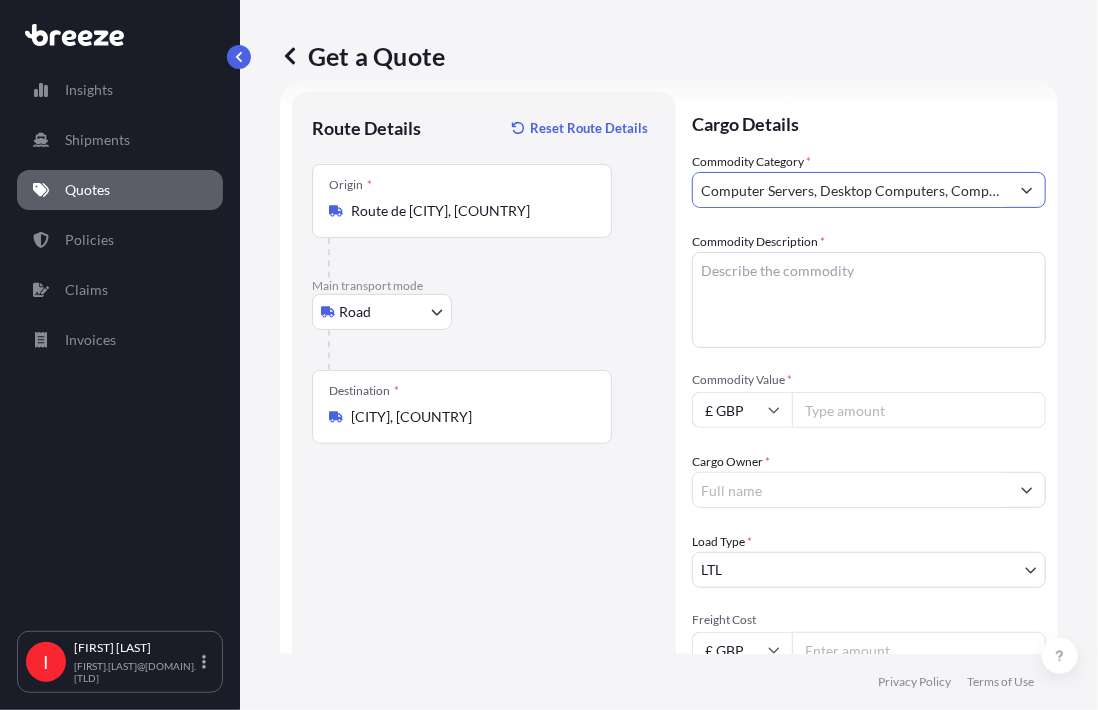 type on "Computer Servers, Desktop Computers, Computer Parts, Peripherals" 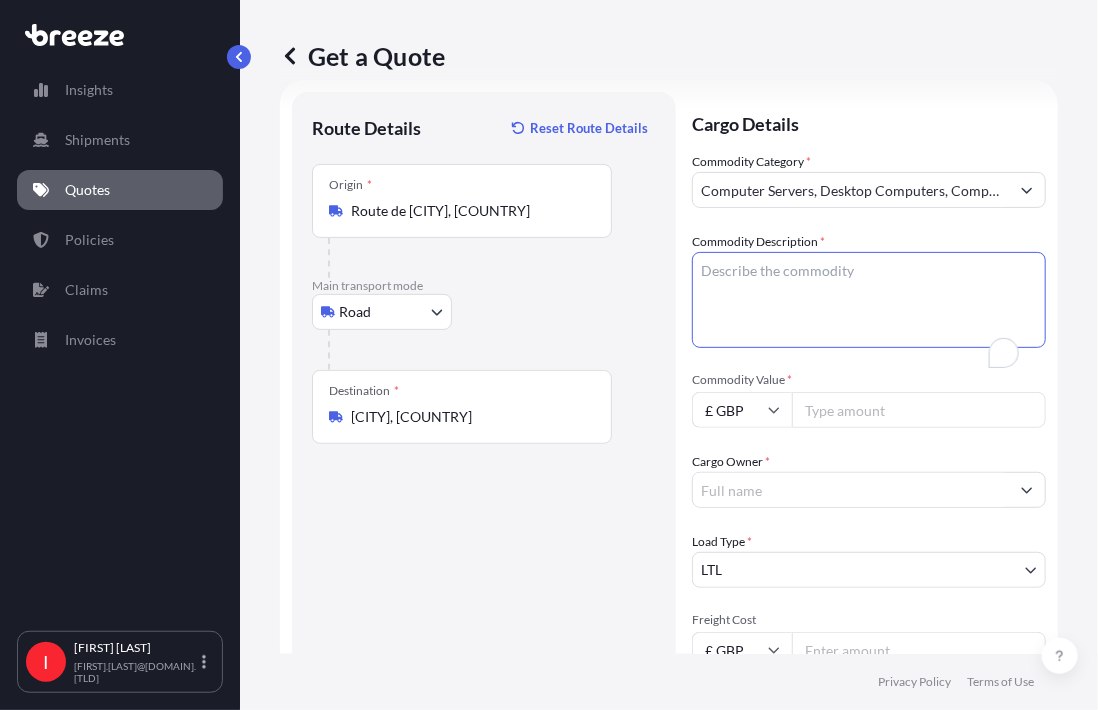 scroll, scrollTop: 32, scrollLeft: 0, axis: vertical 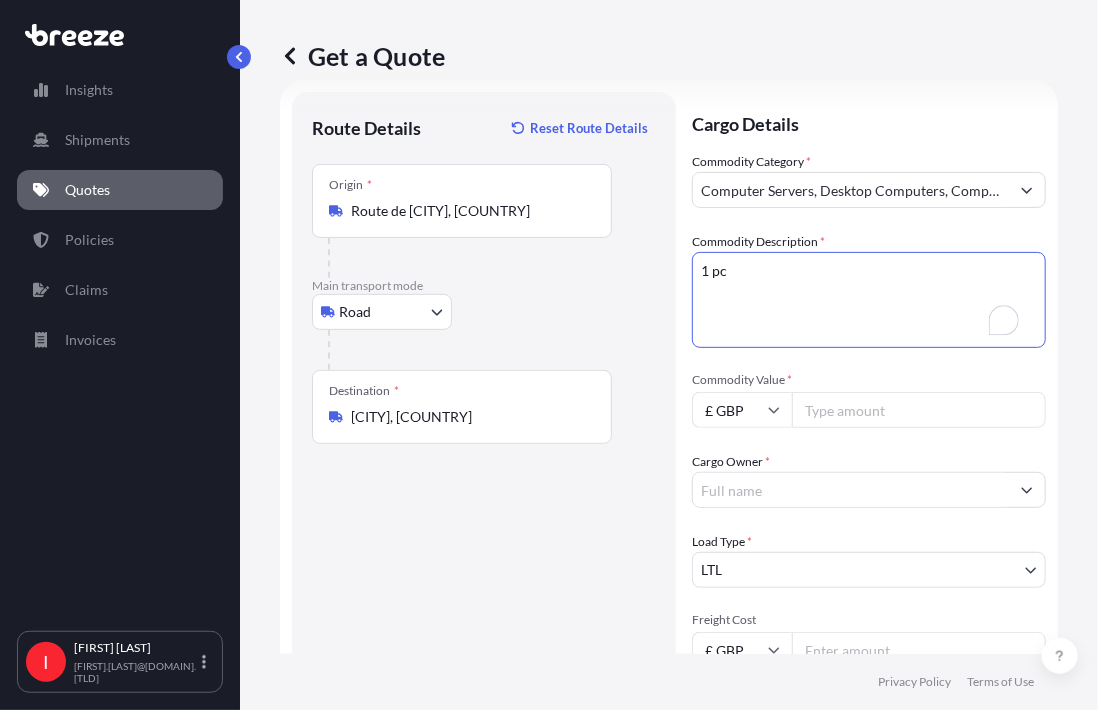 type on "1 pc" 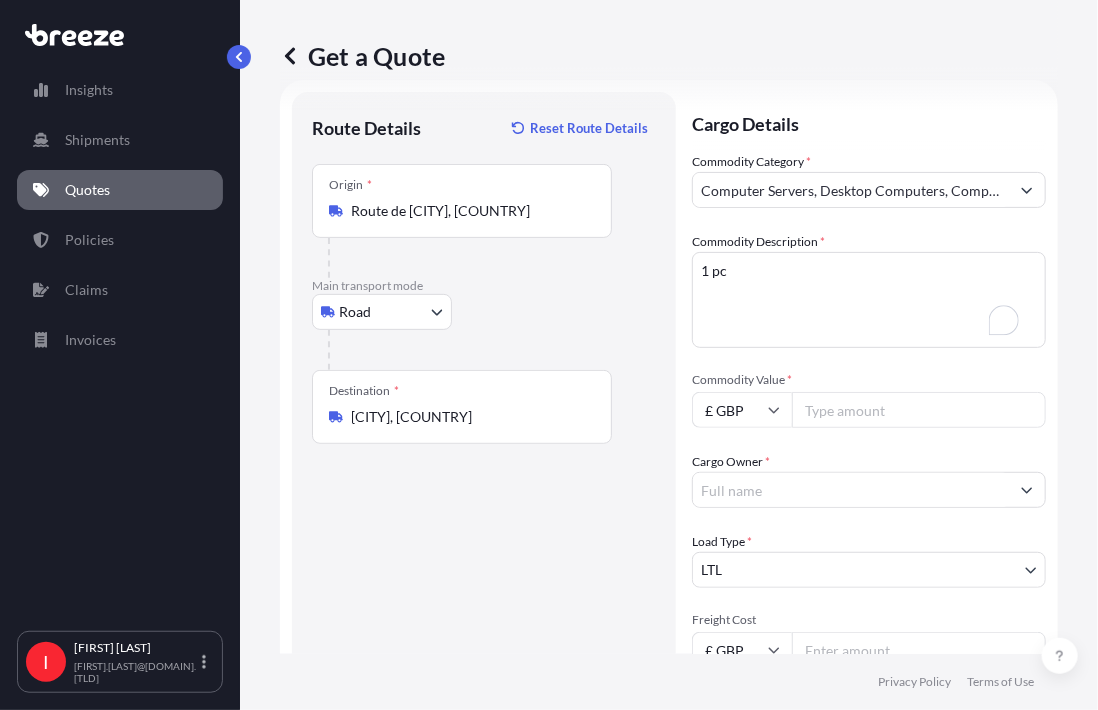 click on "Commodity Value   *" at bounding box center (919, 410) 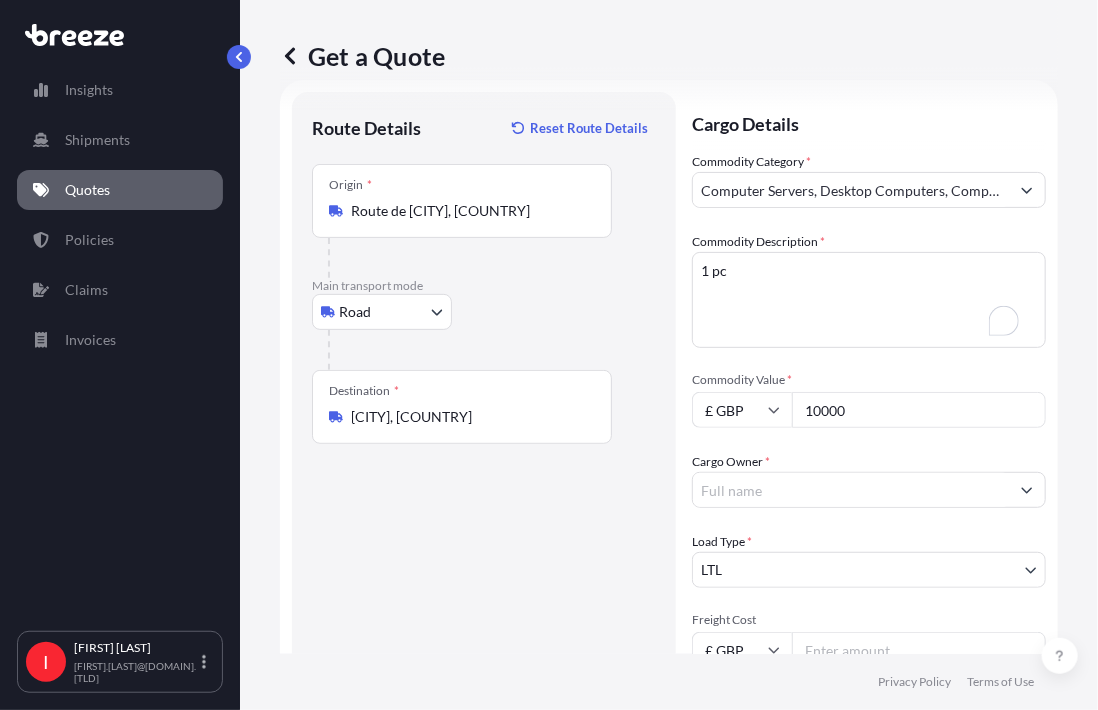type on "10000" 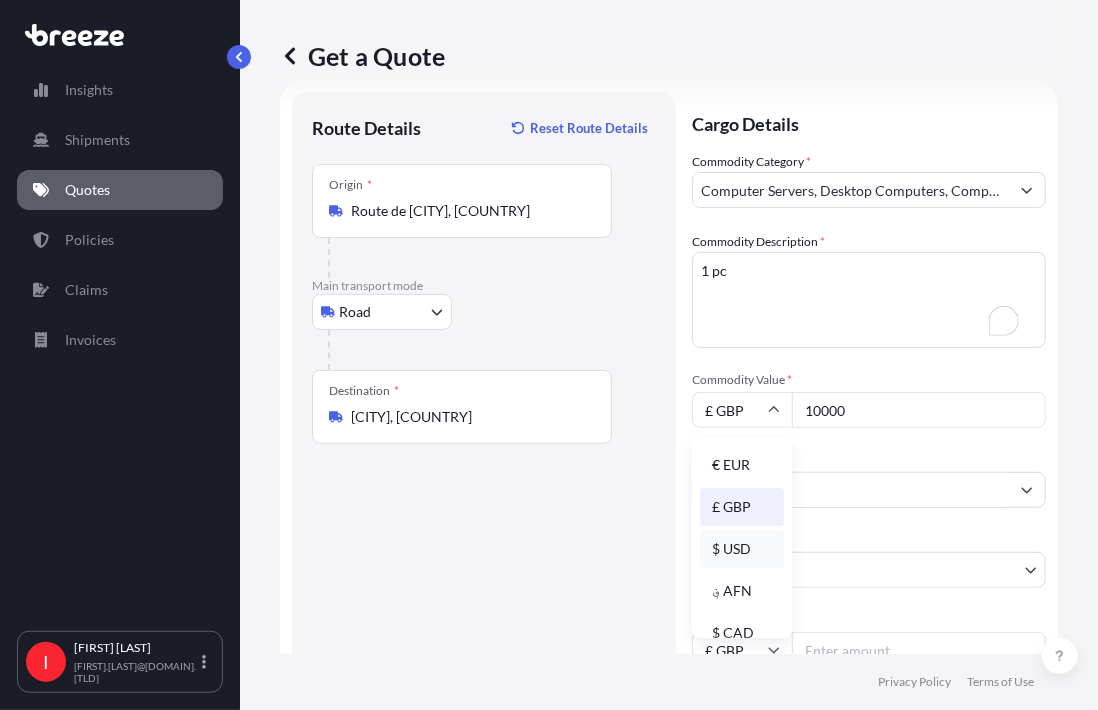 click on "$ USD" at bounding box center [742, 549] 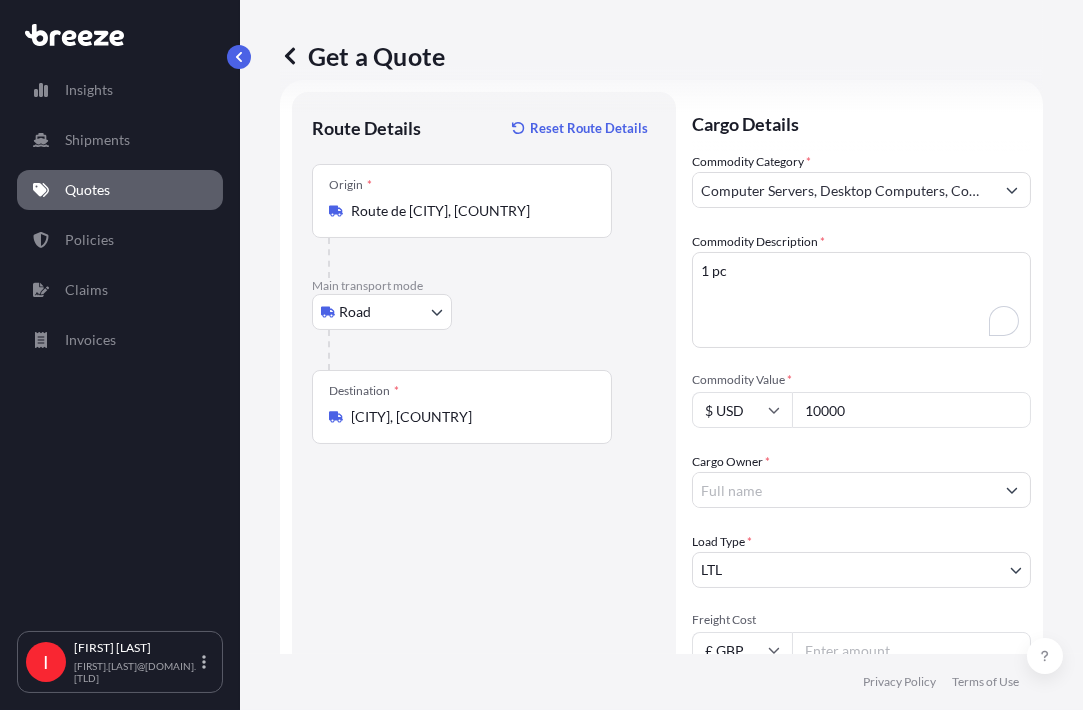 click on "Cargo Owner *" at bounding box center [843, 490] 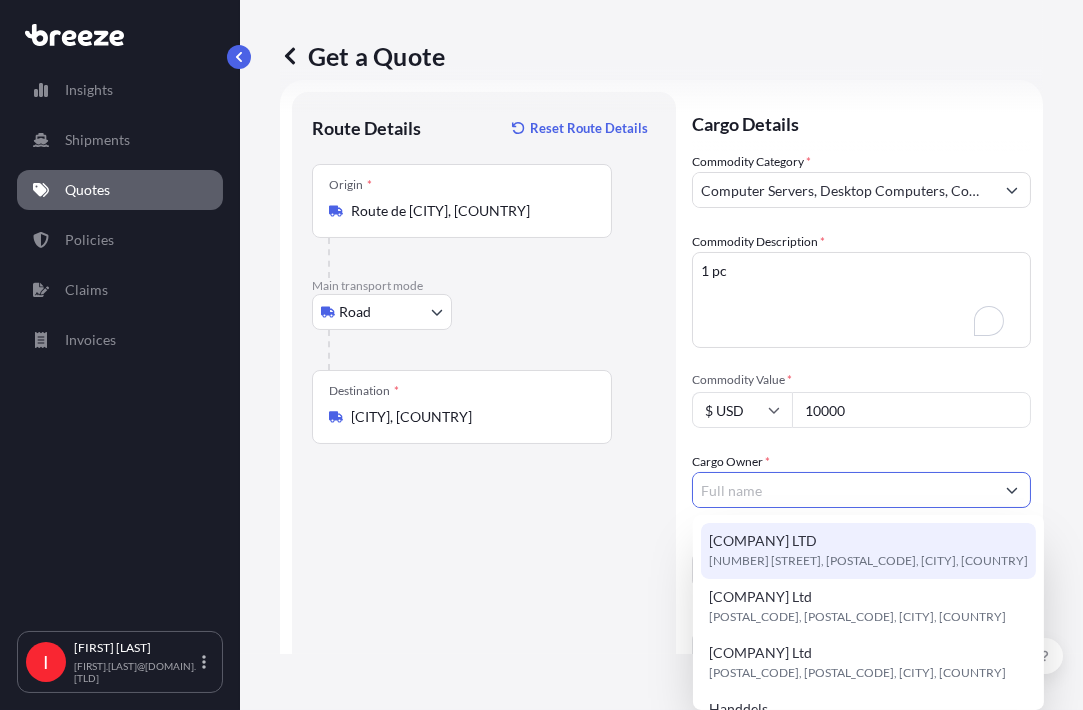 click on "[COMPANY] LTD" at bounding box center (763, 541) 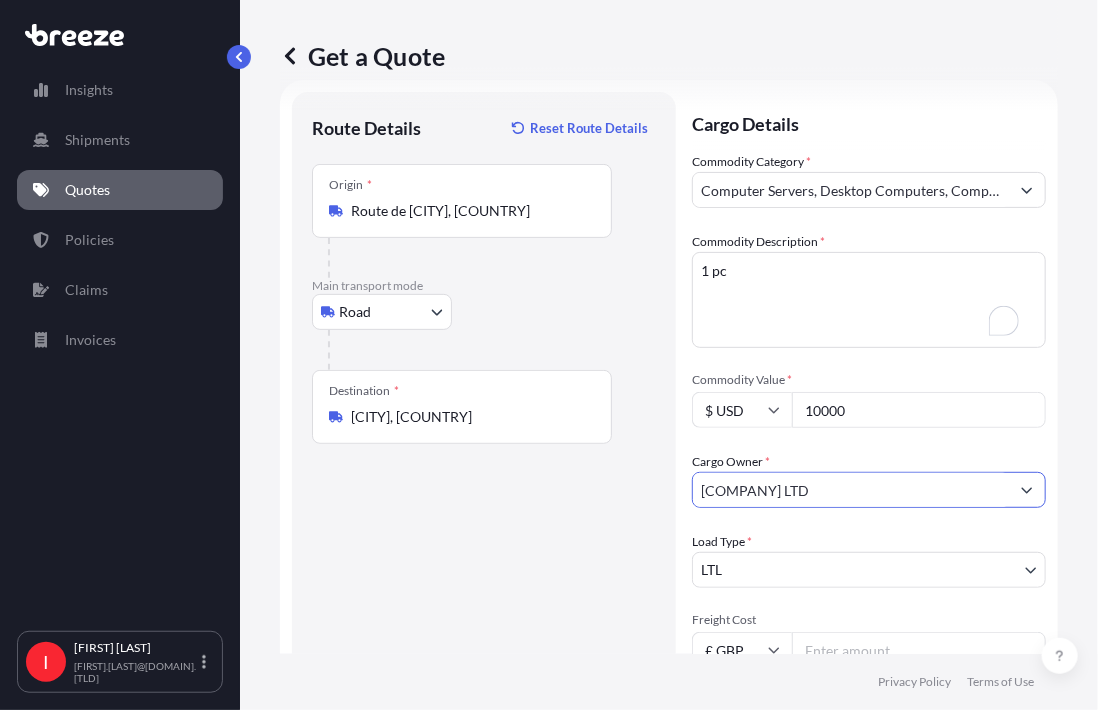 click on "9 options available.
Insights Shipments Quotes Policies Claims Invoices I [NAME] [LAST_NAME] Get a Quote Route Details Reset Route Details Place of loading Road Road Rail Origin * Route de [CITY], [COUNTRY] Main transport mode Road Sea Air Road Rail Destination * [CITY], [COUNTRY] Road Road Rail Place of Discharge Cargo Details Commodity Category * Computer Servers, Desktop Computers, Computer Parts, Peripherals Commodity Description * 1 pc Commodity Value * $ USD 10000 Cargo Owner * [COMPANY] LTD Load Type * LTL LTL FTL Freight Cost £ GBP Booking Reference Carrier Name Special Conditions Hazardous Temperature Controlled Fragile Livestock Bulk Cargo Bagged Goods Used Goods Get a Quote Privacy Policy Terms of Use
0" at bounding box center (549, 355) 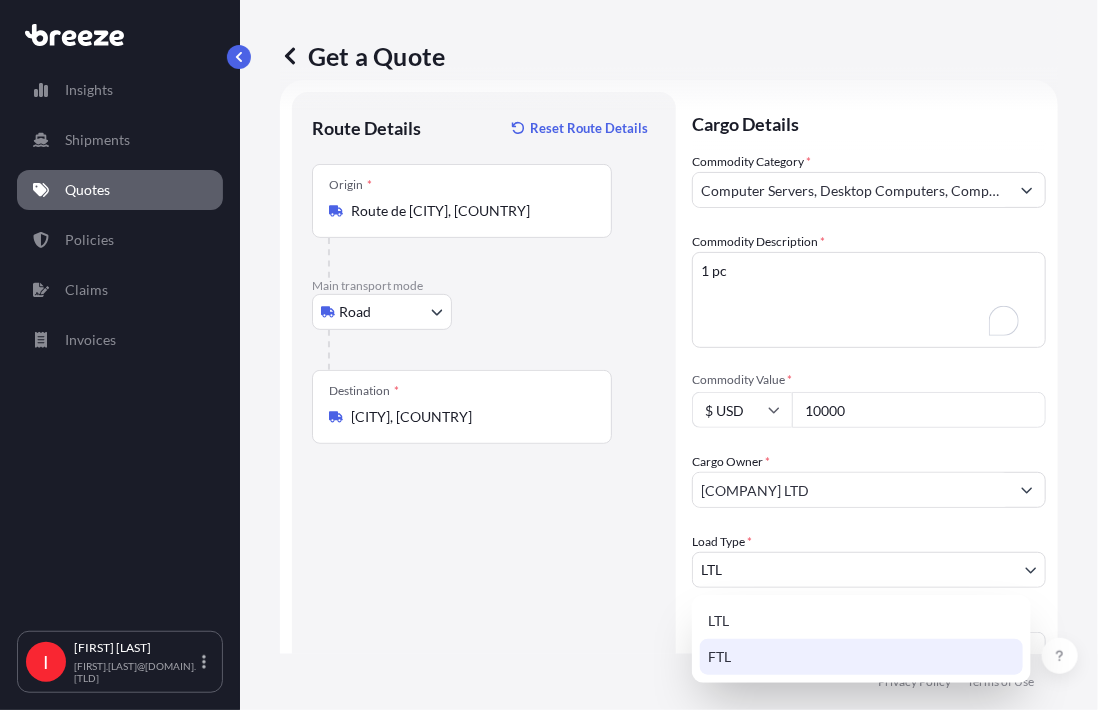 click on "FTL" at bounding box center (861, 657) 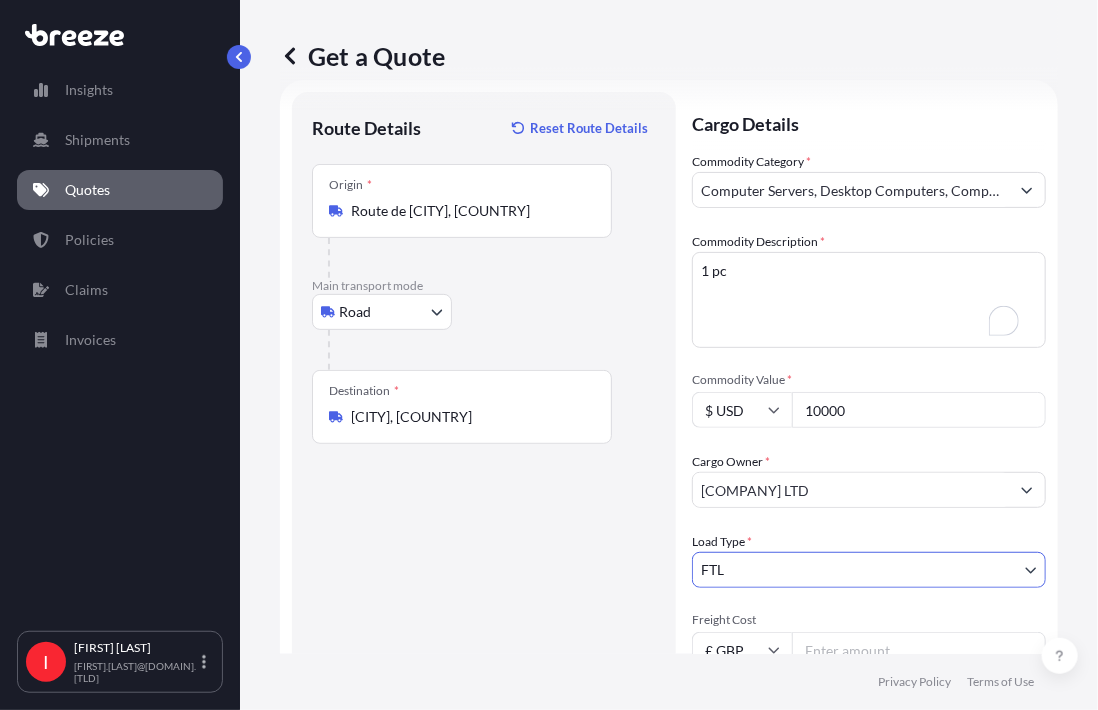 scroll, scrollTop: 328, scrollLeft: 0, axis: vertical 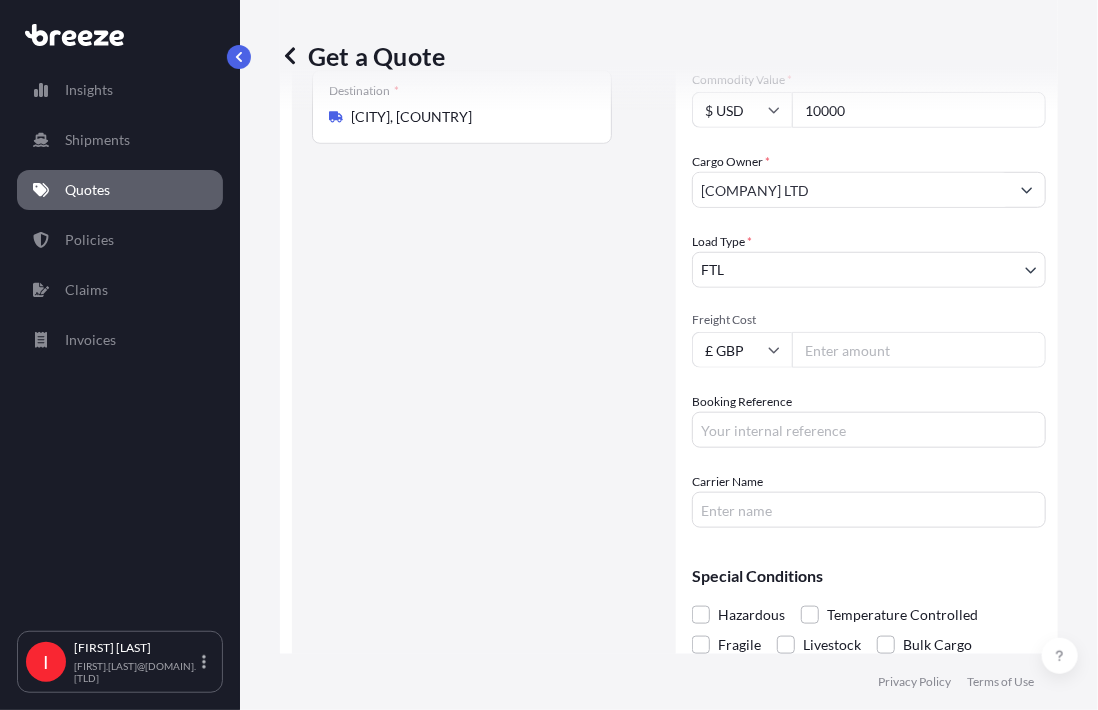 click on "Freight Cost" at bounding box center (919, 350) 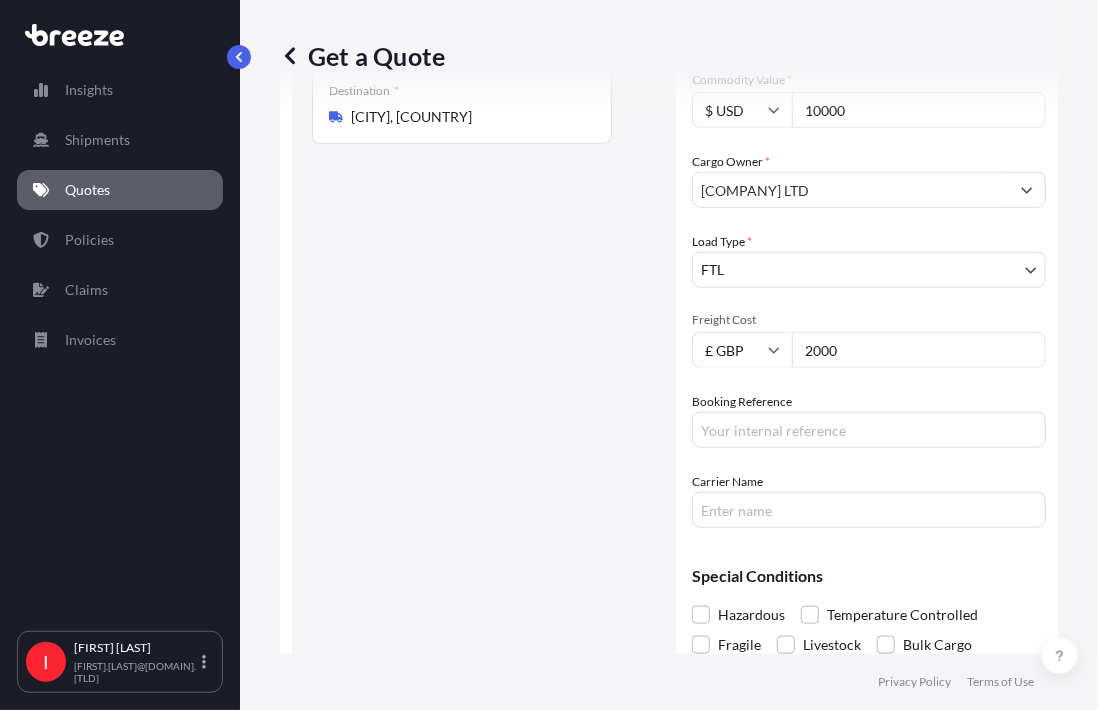 scroll, scrollTop: 395, scrollLeft: 0, axis: vertical 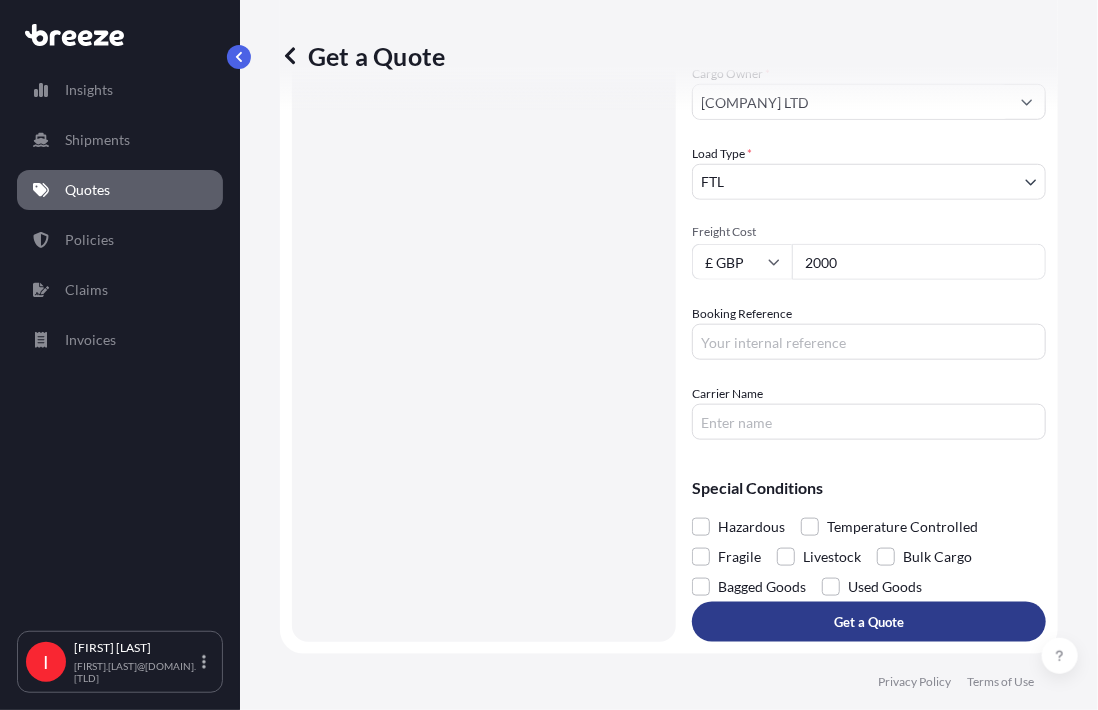 type on "2000" 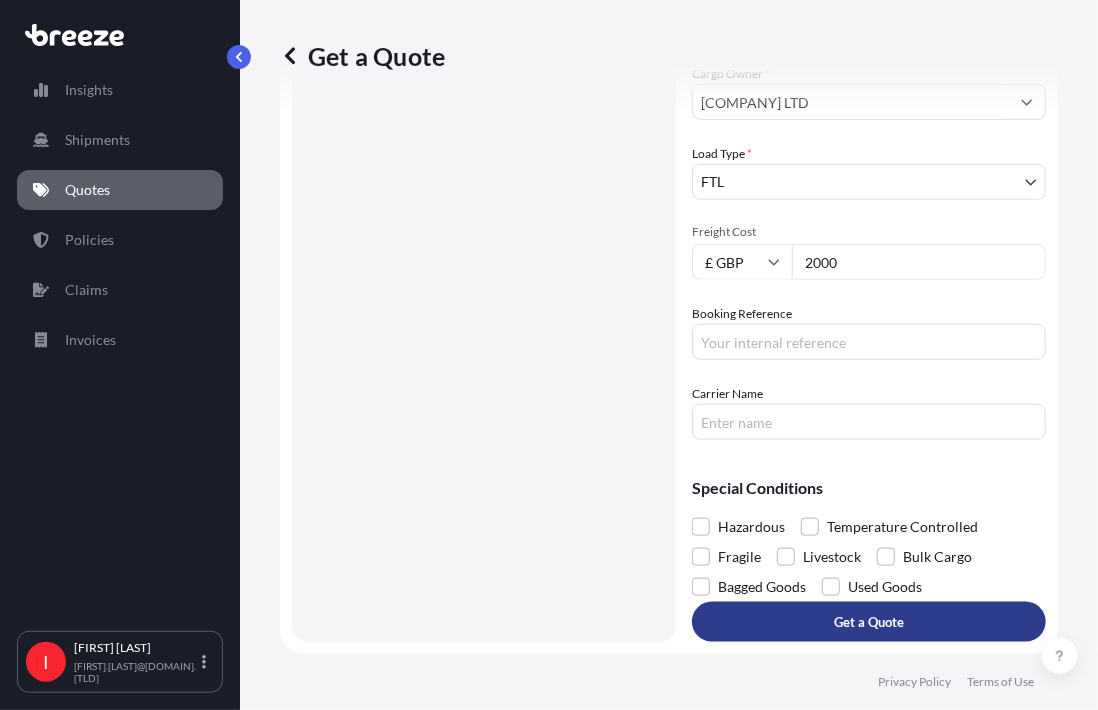 click on "Get a Quote" at bounding box center (869, 622) 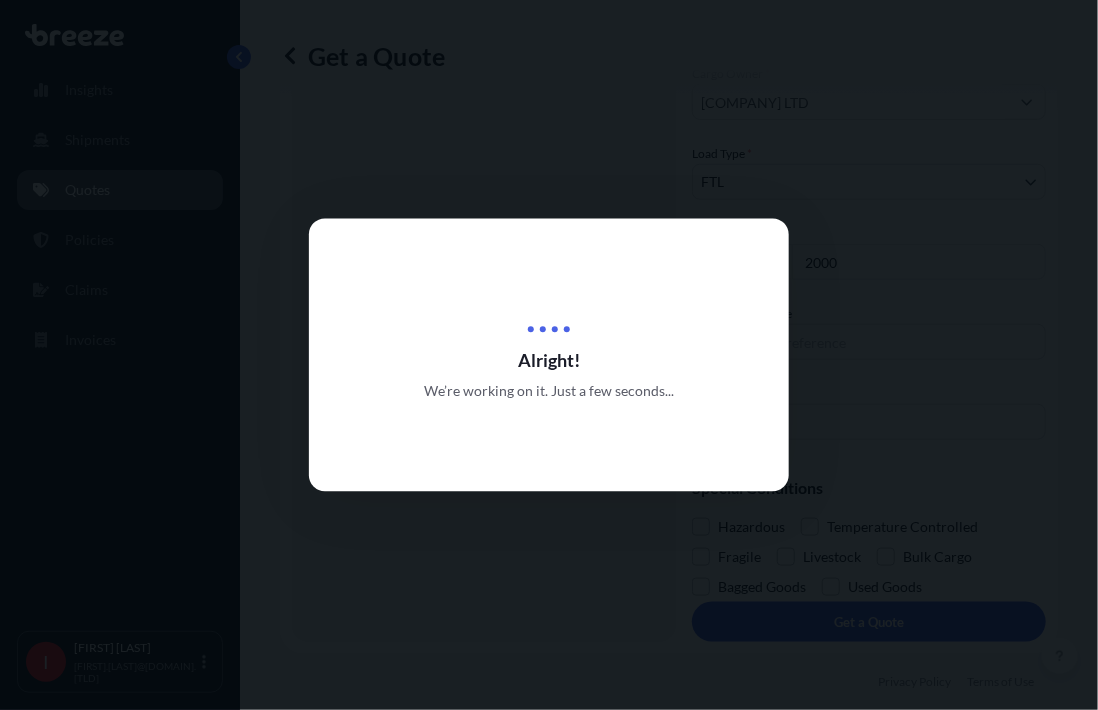 scroll, scrollTop: 0, scrollLeft: 0, axis: both 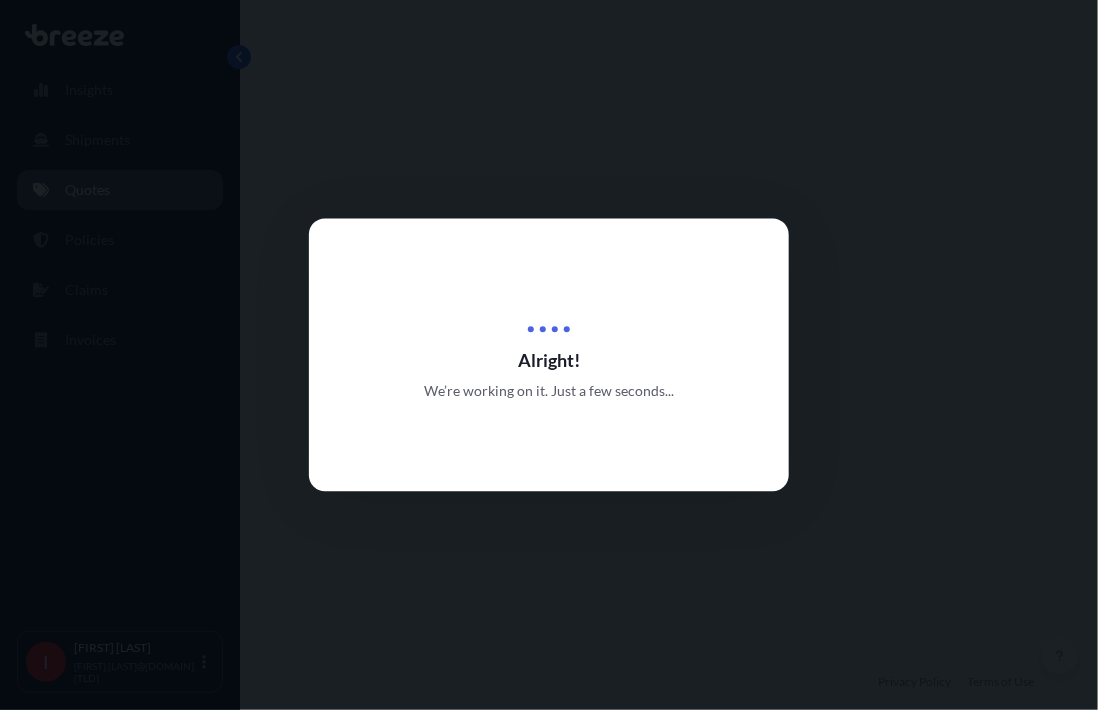 select on "Road" 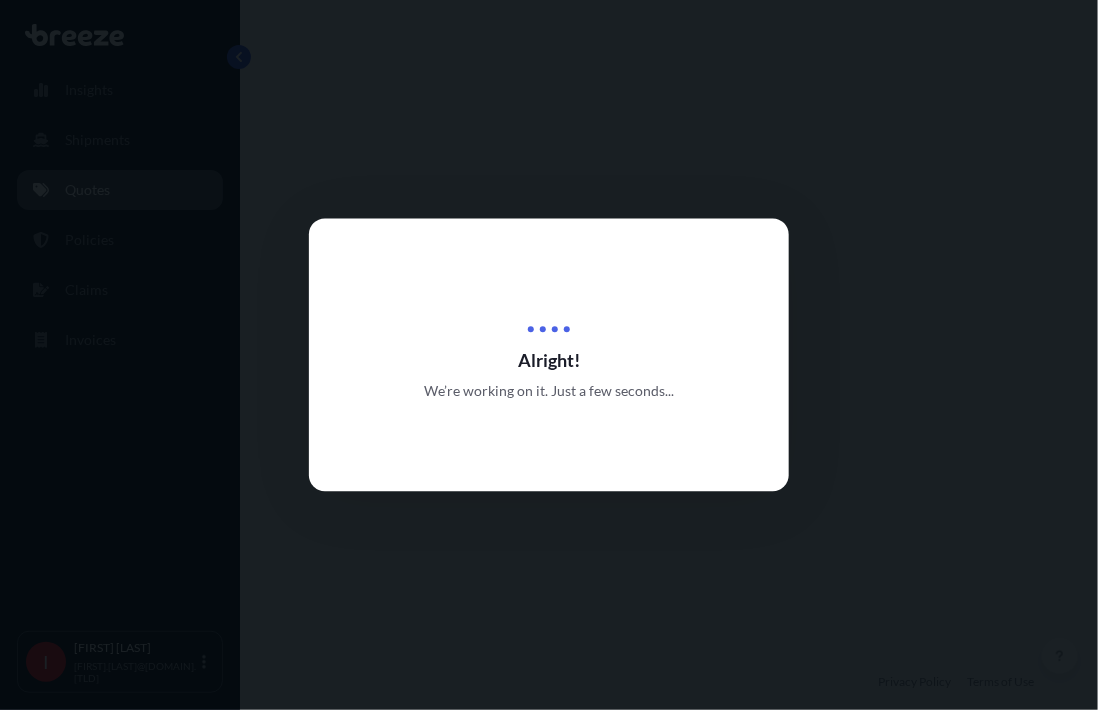 select on "2" 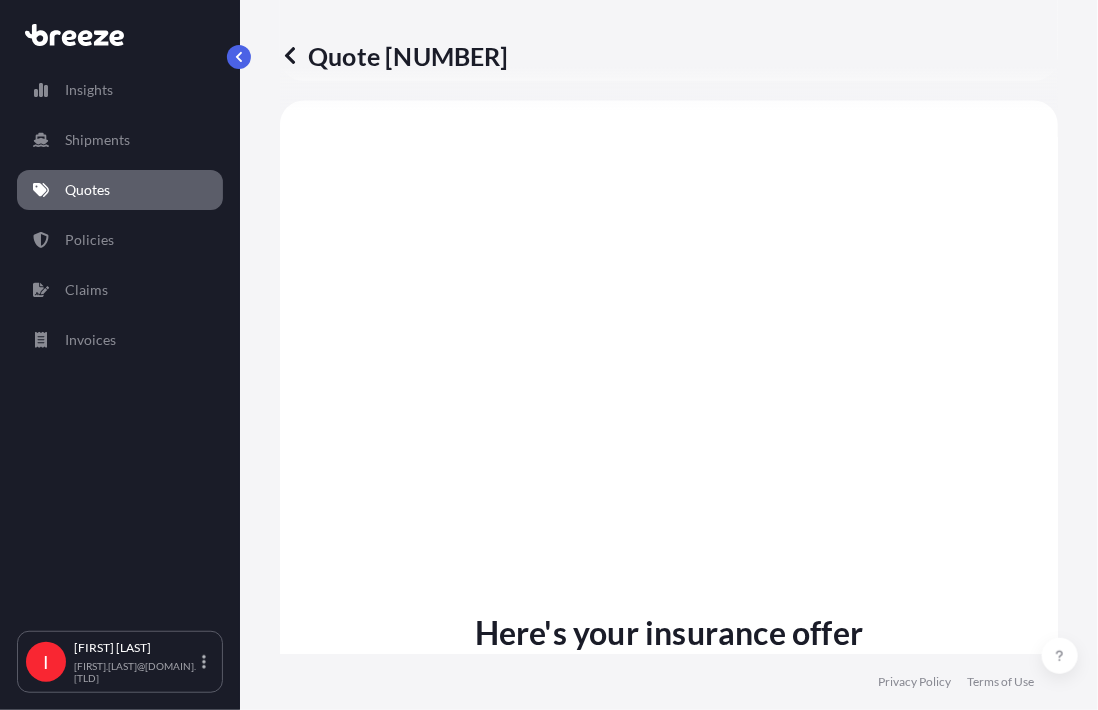 scroll, scrollTop: 1593, scrollLeft: 0, axis: vertical 